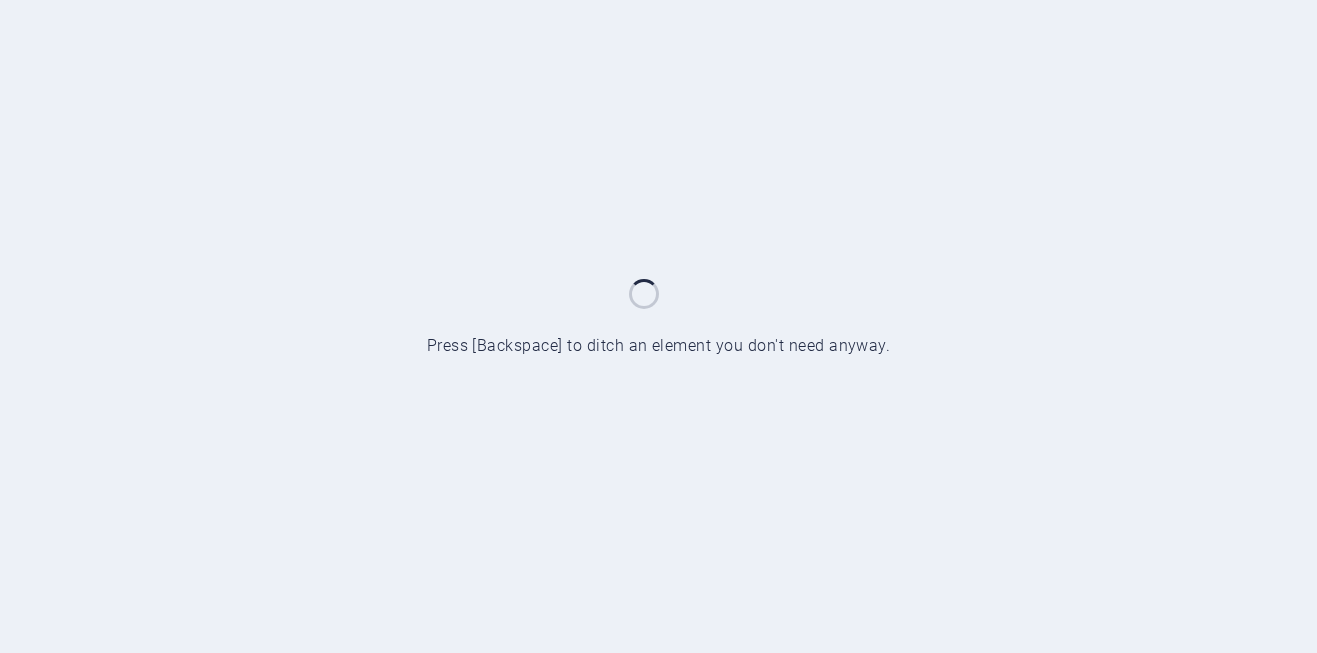 scroll, scrollTop: 0, scrollLeft: 0, axis: both 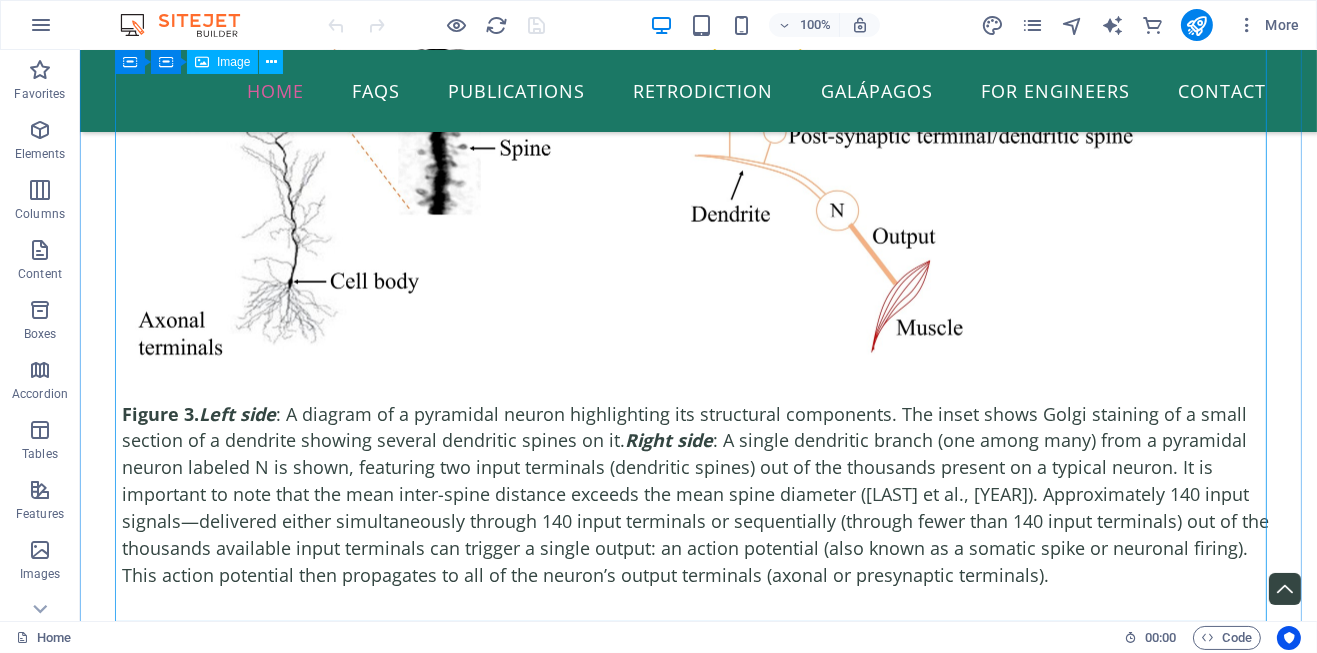 click on "Figure 3. Left side : A diagram of a pyramidal neuron highlighting its structural components. The inset shows Golgi staining of a small section of a dendrite showing several dendritic spines on it. Right side : A single dendritic branch (one among many) from a pyramidal neuron labeled N is shown, featuring two input terminals (dendritic spines) out of the thousands present on a typical neuron. It is important to note that the mean inter-spine distance exceeds the mean spine diameter ([AUTHOR] et al., [YEAR]). Approximately 140 input signals—delivered either simultaneously through 140 input terminals or sequentially (through fewer than 140 input terminals) out of the thousands available input terminals can trigger a single output: an action potential (also known as a somatic spike or neuronal firing). This action potential then propagates to all of the neuron’s output terminals (axonal or presynaptic terminals)." at bounding box center (698, 297) 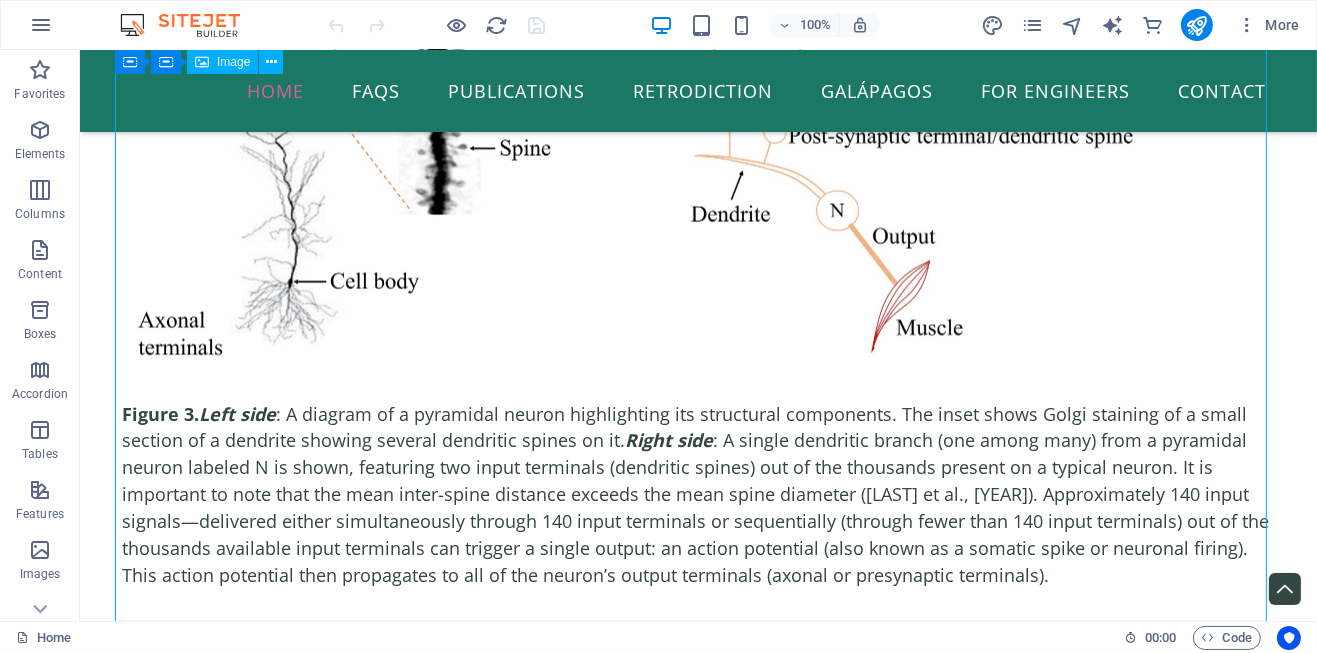 click on "Figure 3. Left side : A diagram of a pyramidal neuron highlighting its structural components. The inset shows Golgi staining of a small section of a dendrite showing several dendritic spines on it. Right side : A single dendritic branch (one among many) from a pyramidal neuron labeled N is shown, featuring two input terminals (dendritic spines) out of the thousands present on a typical neuron. It is important to note that the mean inter-spine distance exceeds the mean spine diameter ([AUTHOR] et al., [YEAR]). Approximately 140 input signals—delivered either simultaneously through 140 input terminals or sequentially (through fewer than 140 input terminals) out of the thousands available input terminals can trigger a single output: an action potential (also known as a somatic spike or neuronal firing). This action potential then propagates to all of the neuron’s output terminals (axonal or presynaptic terminals)." at bounding box center (698, 297) 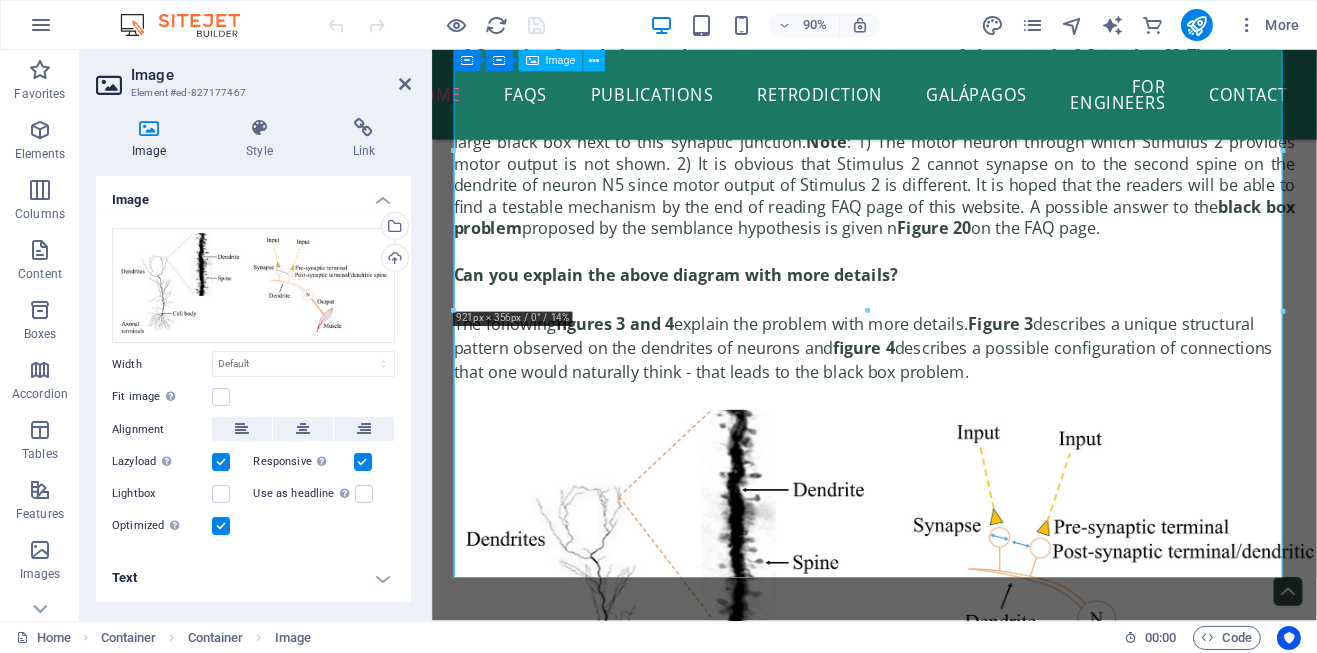 scroll, scrollTop: 4724, scrollLeft: 0, axis: vertical 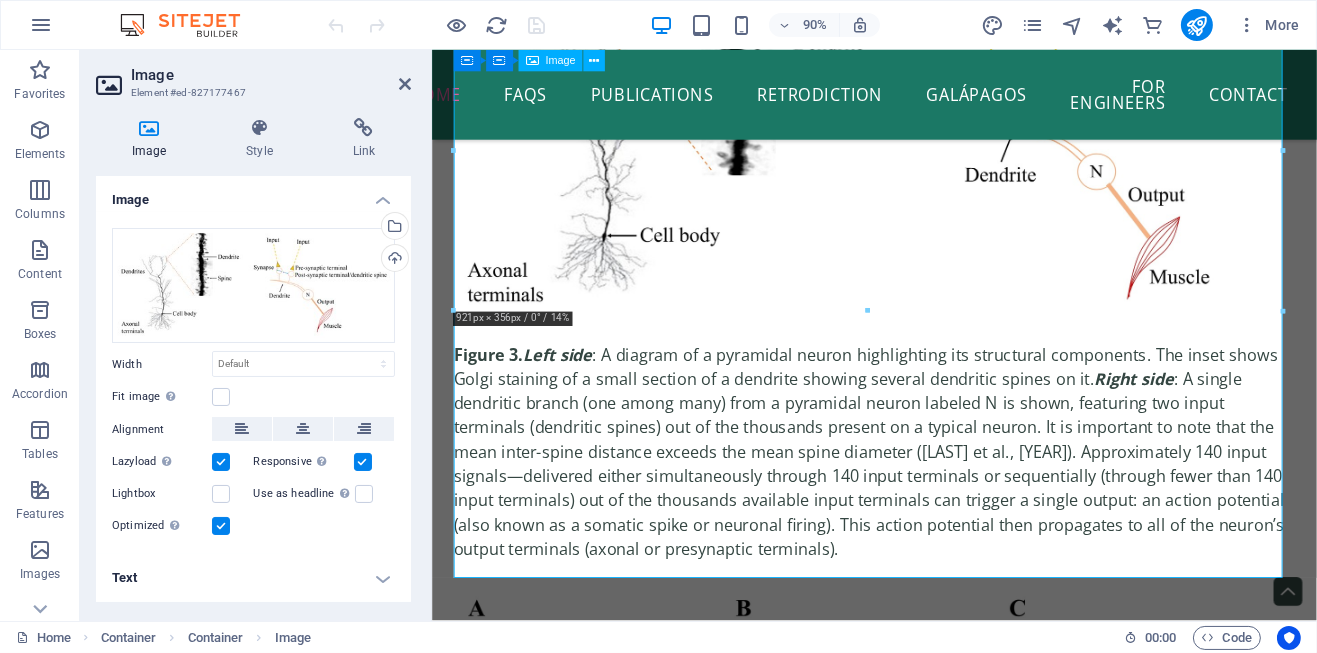 click on "Figure 3. Left side : A diagram of a pyramidal neuron highlighting its structural components. The inset shows Golgi staining of a small section of a dendrite showing several dendritic spines on it. Right side : A single dendritic branch (one among many) from a pyramidal neuron labeled N is shown, featuring two input terminals (dendritic spines) out of the thousands present on a typical neuron. It is important to note that the mean inter-spine distance exceeds the mean spine diameter ([AUTHOR] et al., [YEAR]). Approximately 140 input signals—delivered either simultaneously through 140 input terminals or sequentially (through fewer than 140 input terminals) out of the thousands available input terminals can trigger a single output: an action potential (also known as a somatic spike or neuronal firing). This action potential then propagates to all of the neuron’s output terminals (axonal or presynaptic terminals)." at bounding box center (922, 298) 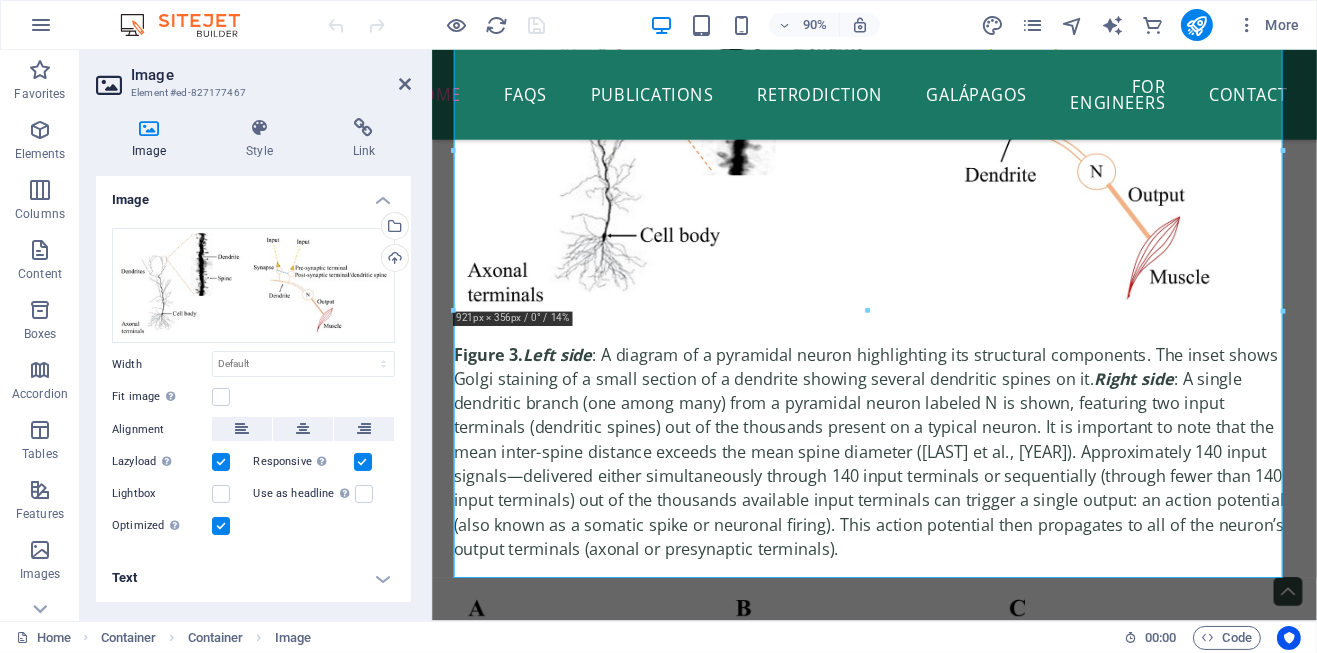 click on "Text" at bounding box center (253, 578) 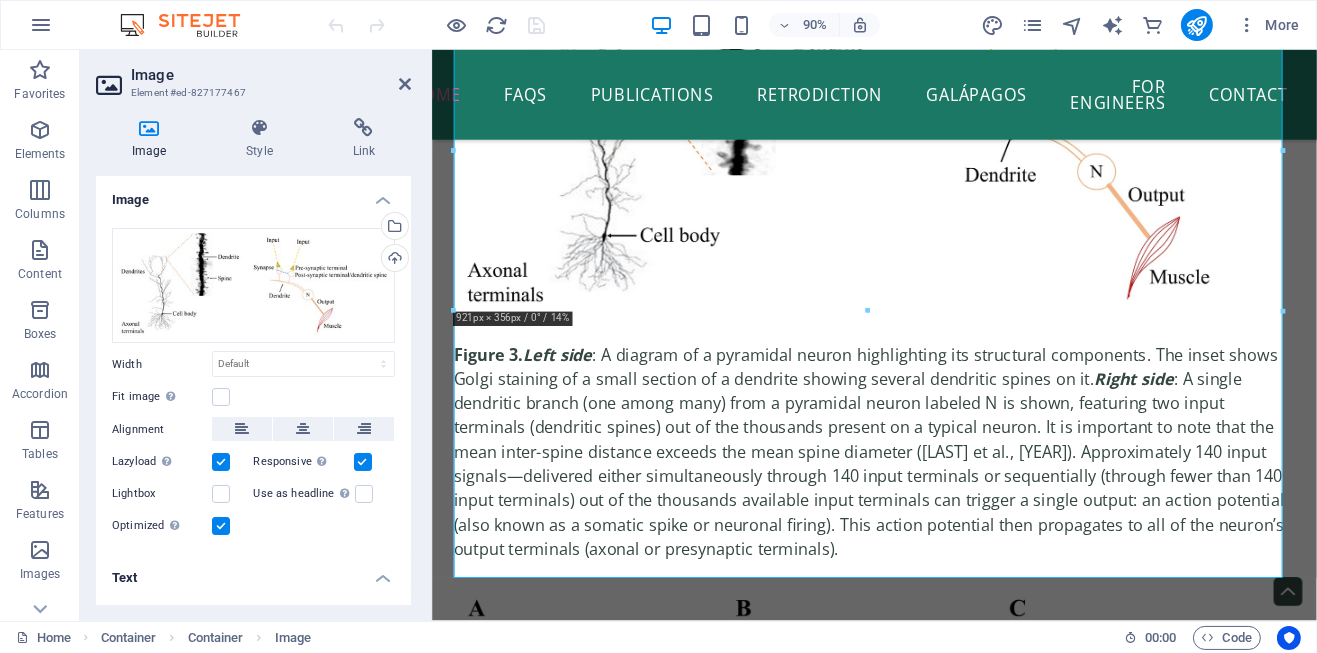 scroll, scrollTop: 322, scrollLeft: 0, axis: vertical 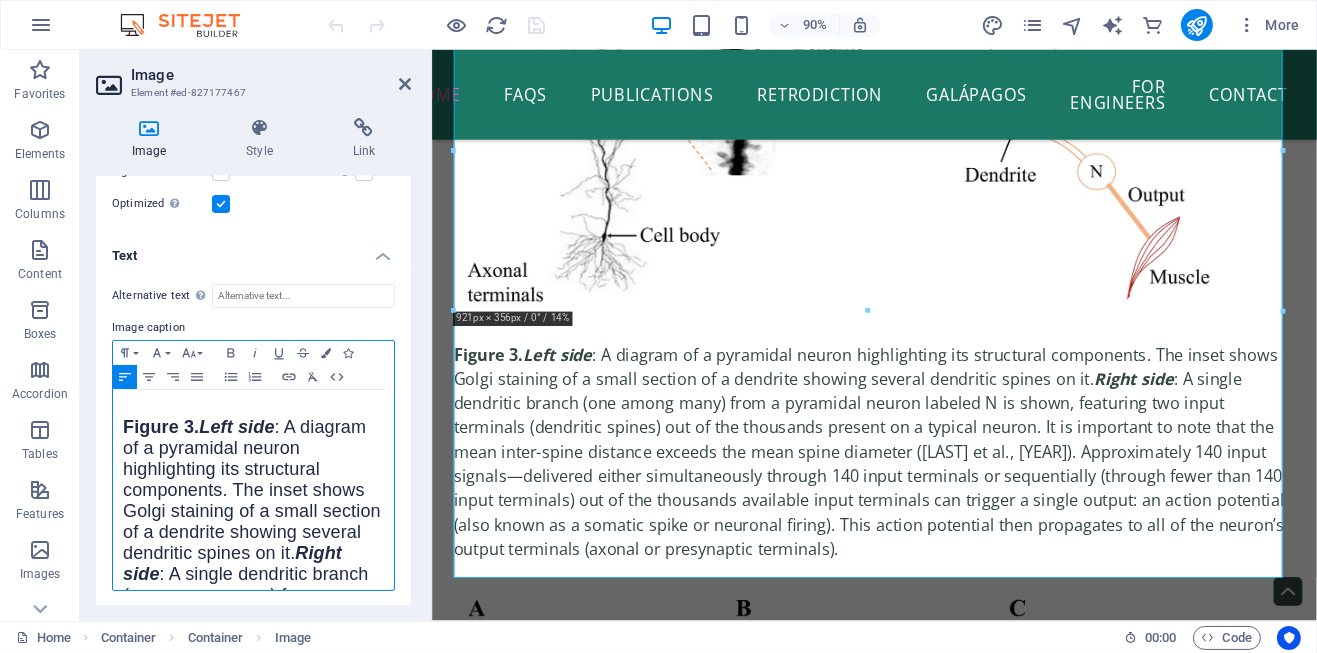 click on "Figure 3. Left side : A diagram of a pyramidal neuron highlighting its structural components. The inset shows Golgi staining of a small section of a dendrite showing several dendritic spines on it. Right side : A single dendritic branch (one among many) from a pyramidal neuron labeled N is shown, featuring two input terminals (dendritic spines) out of the thousands present on a typical neuron. It is important to note that the mean inter-spine distance exceeds the mean spine diameter ([AUTHOR] et al., [YEAR]). Approximately 140 input signals—delivered either simultaneously through 140 input terminals or sequentially (through fewer than 140 input terminals) out of the thousands available input terminals can trigger a single output: an action potential (also known as a somatic spike or neuronal firing). This action potential then propagates to all of the neuron’s output terminals (axonal or presynaptic terminals)." at bounding box center [253, 754] 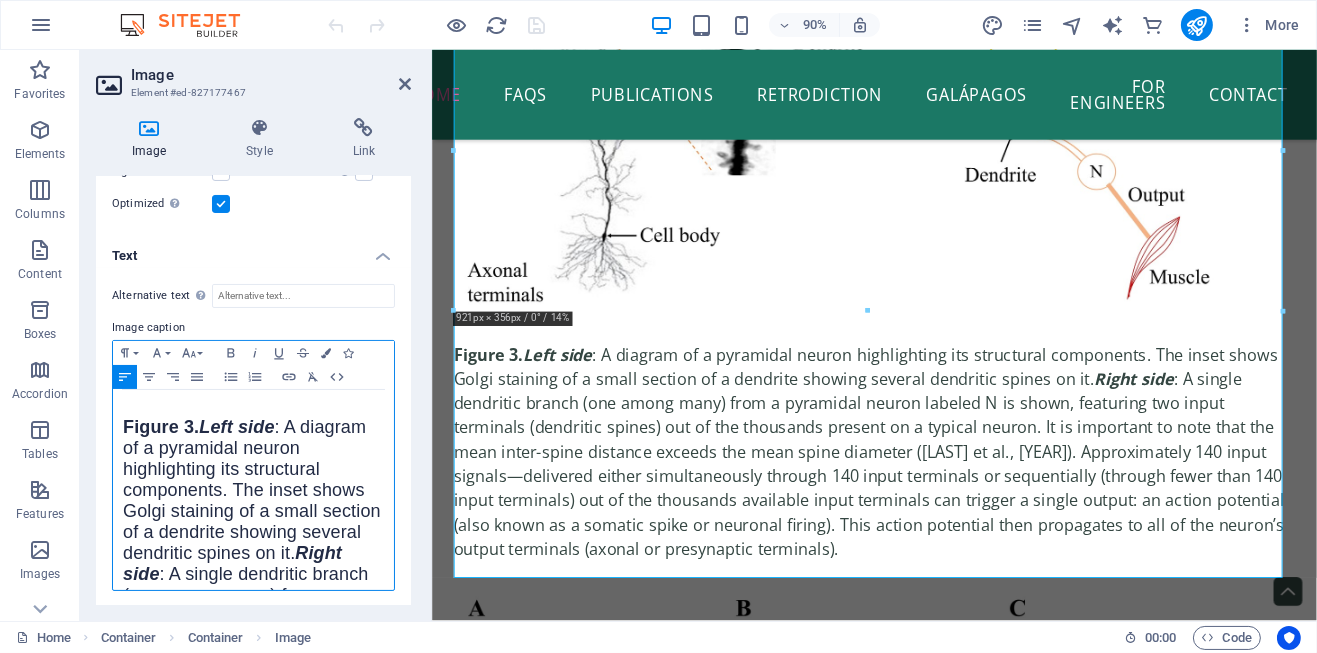 click on "Left side : A diagram of a pyramidal neuron highlighting its structural components. The inset shows Golgi staining of a small section of a dendrite showing several dendritic spines on it." at bounding box center (252, 490) 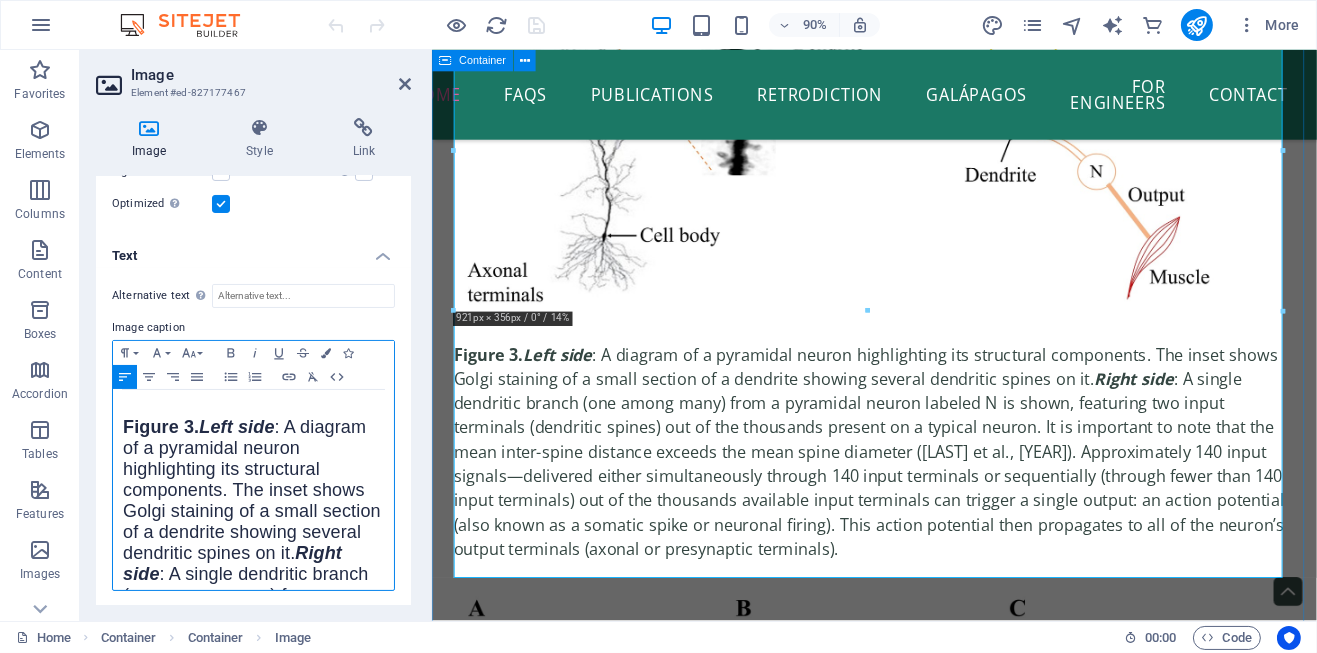type 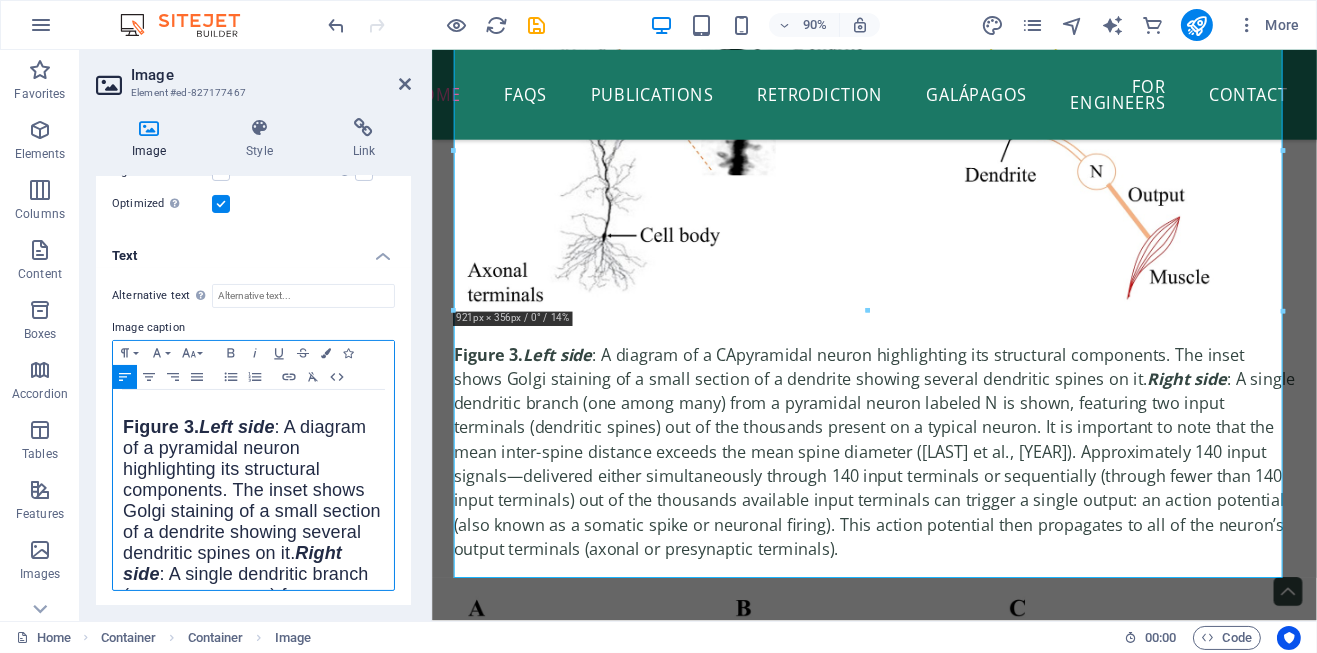 click on "Figure 3. Left side : A diagram of a pyramidal neuron highlighting its structural components. The inset shows Golgi staining of a small section of a dendrite showing several dendritic spines on it. Right side : A single dendritic branch (one among many) from a pyramidal neuron labeled N is shown, featuring two input terminals (dendritic spines) out of the thousands present on a typical neuron. It is important to note that the mean inter-spine distance exceeds the mean spine diameter ([AUTHOR] et al., [YEAR]). Approximately 140 input signals—delivered either simultaneously through 140 input terminals or sequentially (through fewer than 140 input terminals) out of the thousands available input terminals can trigger a single output: an action potential (also known as a somatic spike or neuronal firing). This action potential then propagates to all of the neuron’s output terminals (axonal or presynaptic terminals)." at bounding box center [253, 754] 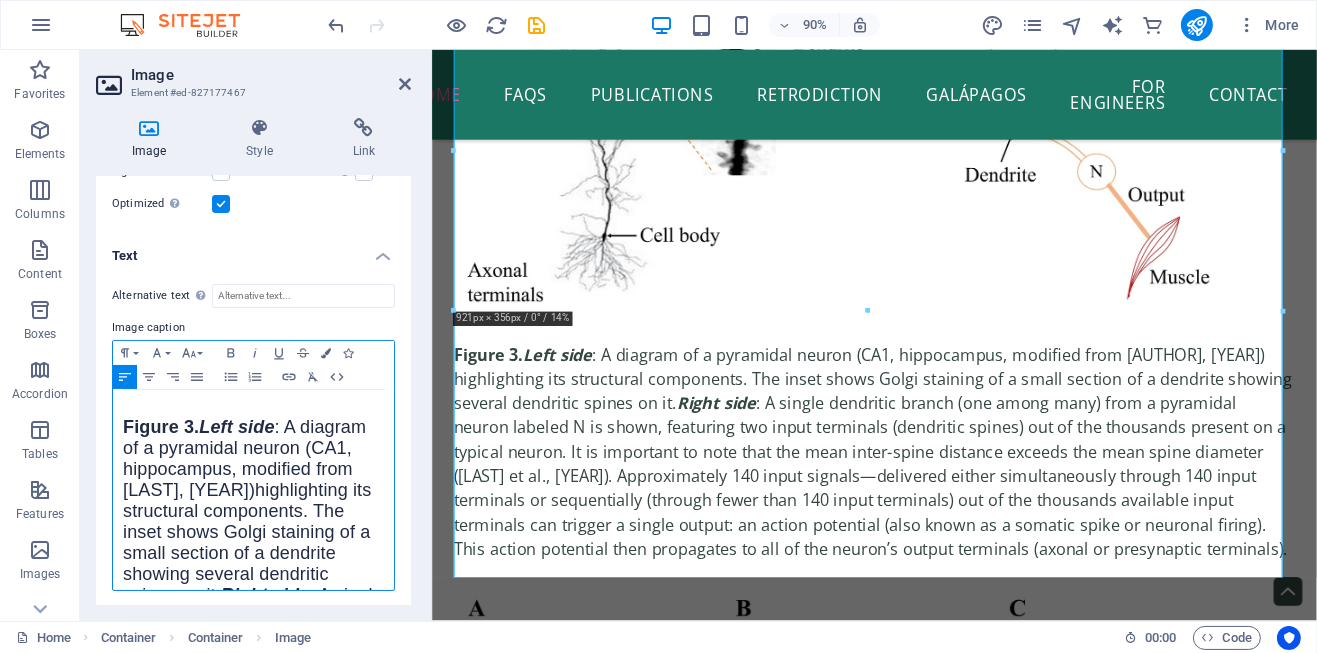 click on "Left side : A diagram of a pyramidal neuron (CA1, [CITY], modified from [LAST], [YEAR] highlighting its structural components. The inset shows Golgi staining of a small section of a dendrite showing several dendritic spines on it." at bounding box center [247, 511] 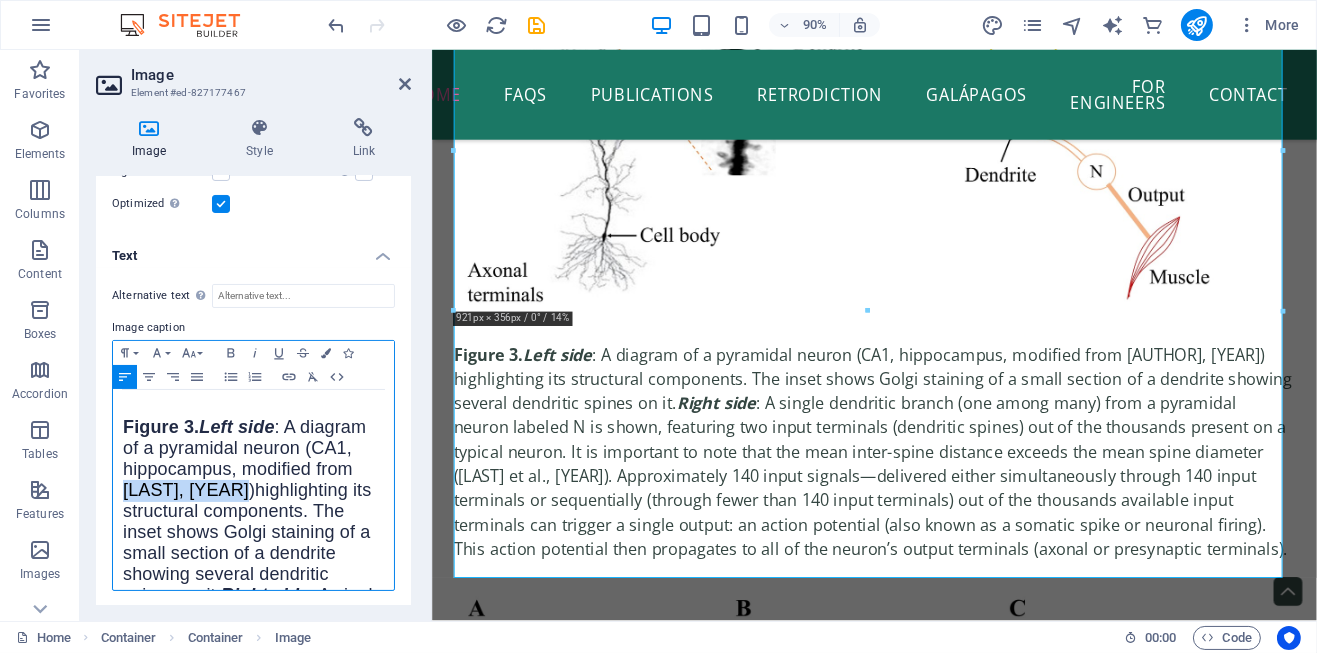 drag, startPoint x: 244, startPoint y: 486, endPoint x: 125, endPoint y: 490, distance: 119.06721 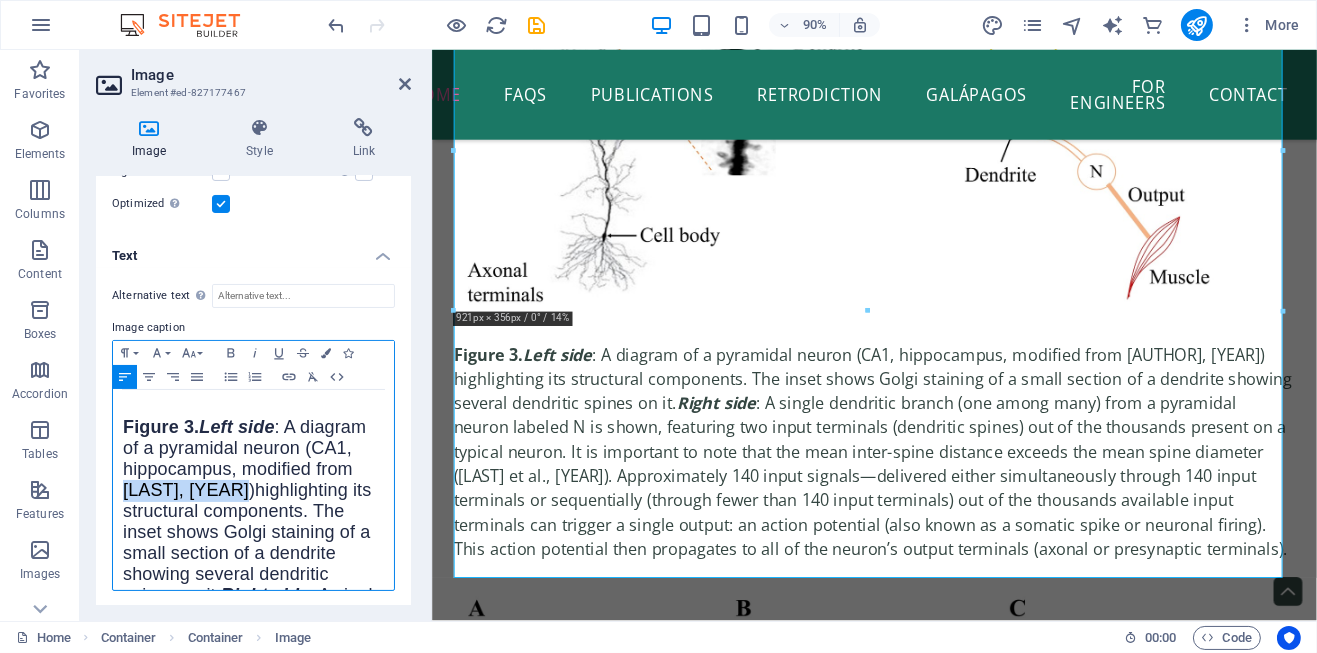 click on "Left side : A diagram of a pyramidal neuron (CA1, [CITY], modified from [LAST], [YEAR] highlighting its structural components. The inset shows Golgi staining of a small section of a dendrite showing several dendritic spines on it." at bounding box center [247, 511] 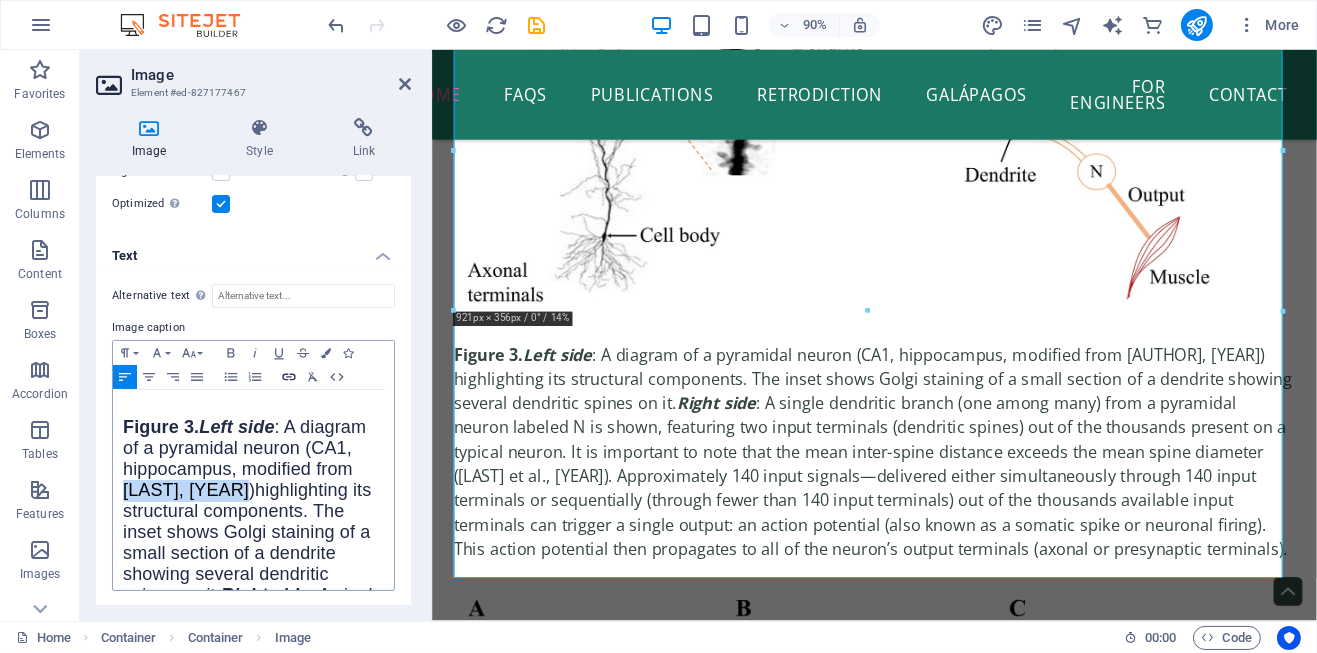 click 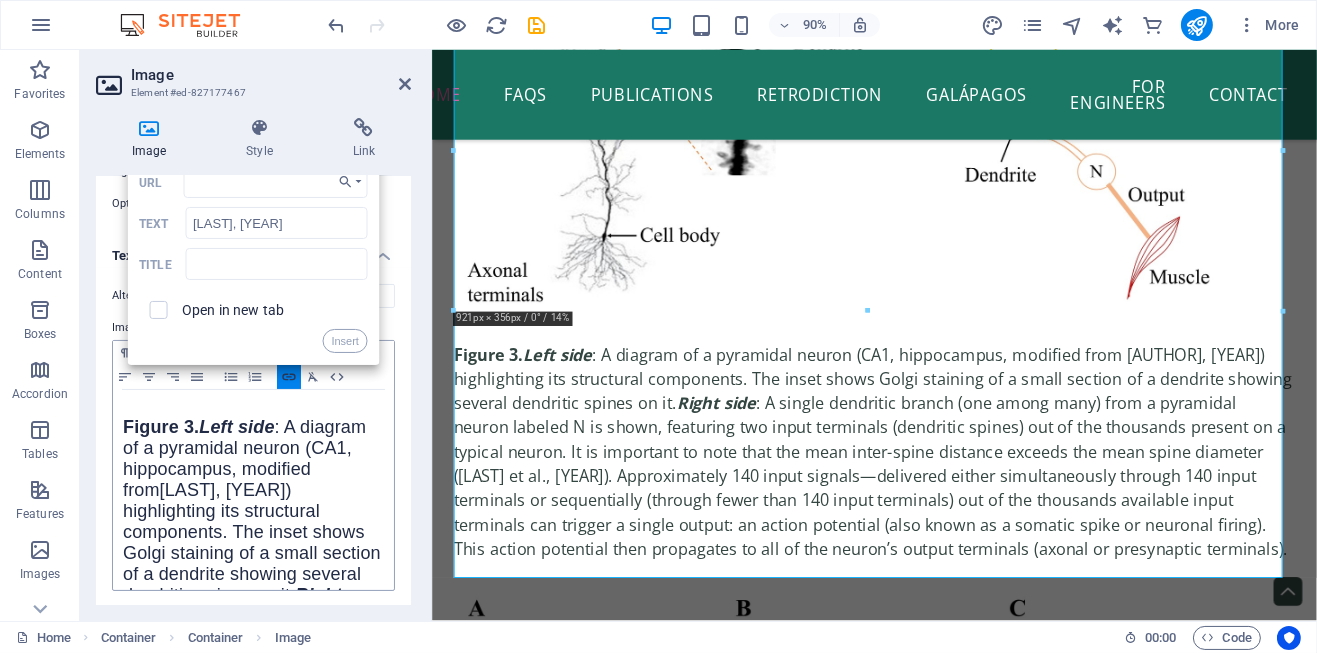 type on "https://pubmed.ncbi.nlm.nih.gov/18270515/" 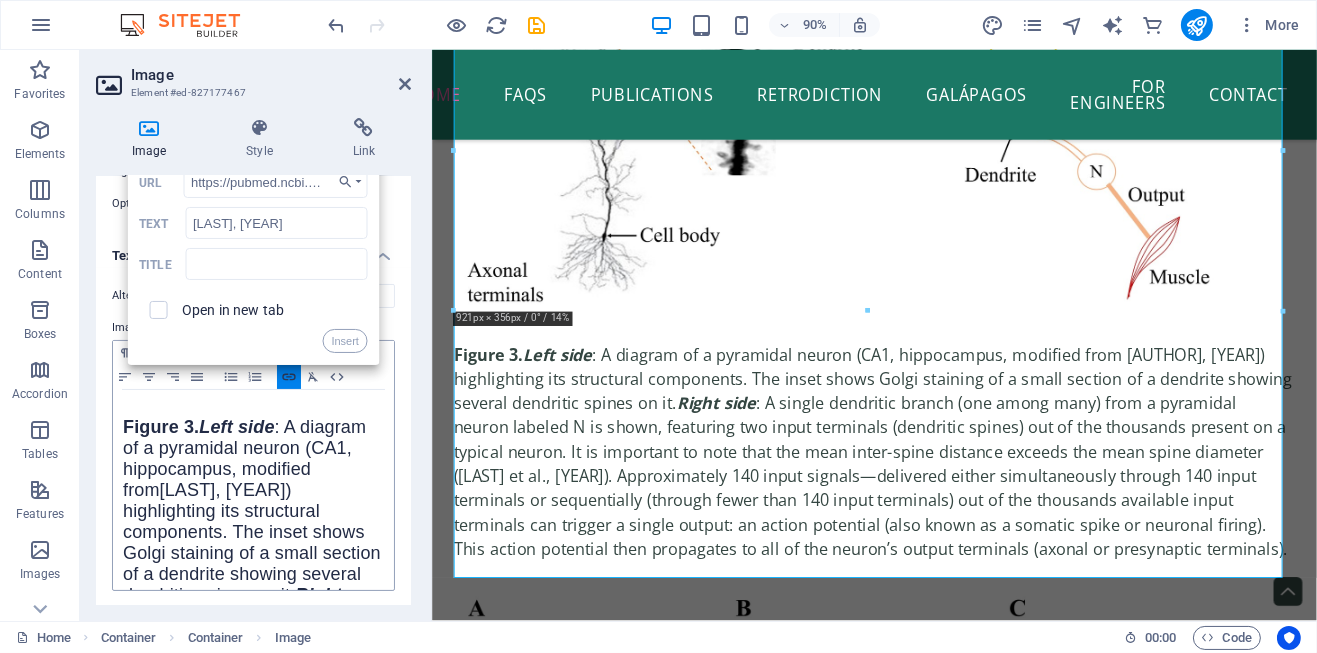 scroll, scrollTop: 0, scrollLeft: 116, axis: horizontal 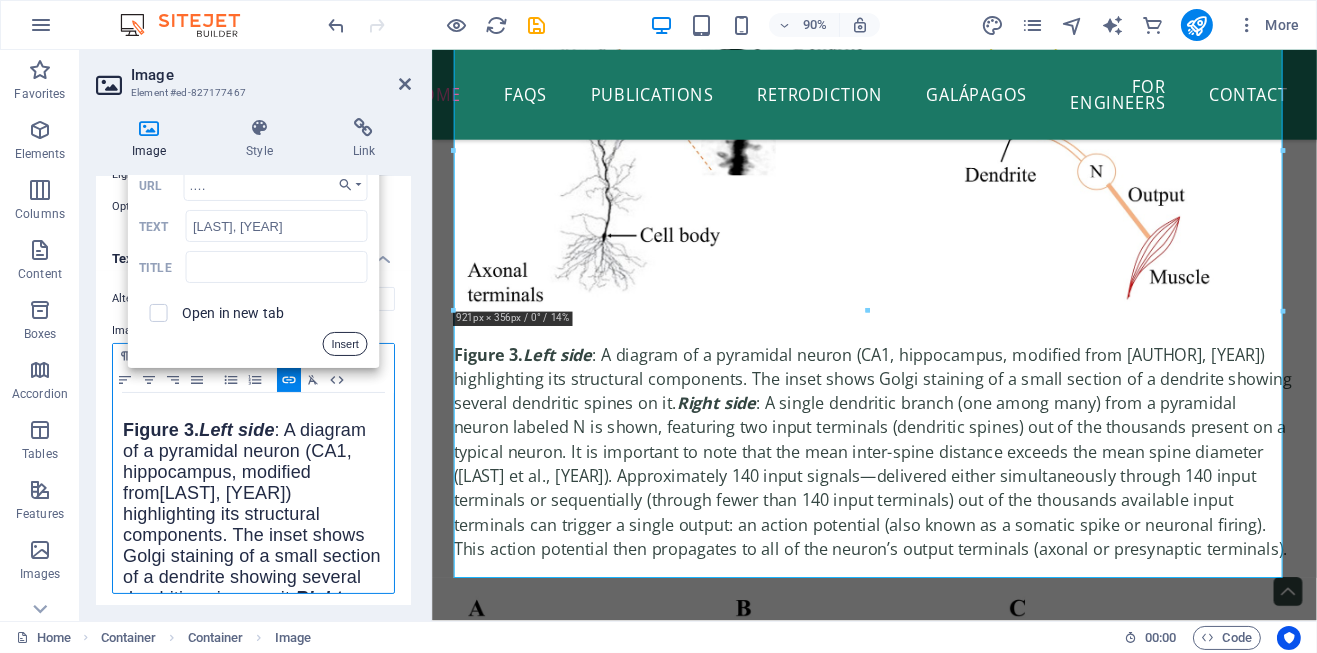 click on "Insert" at bounding box center [345, 344] 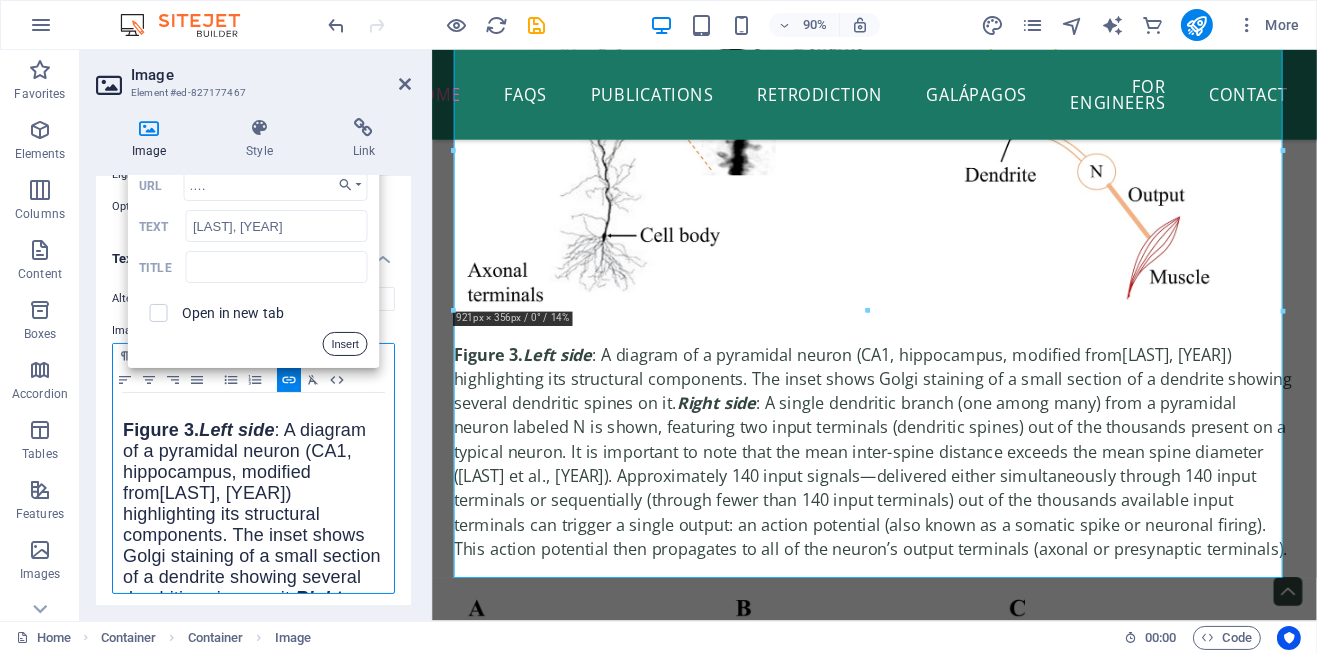 scroll, scrollTop: 0, scrollLeft: 0, axis: both 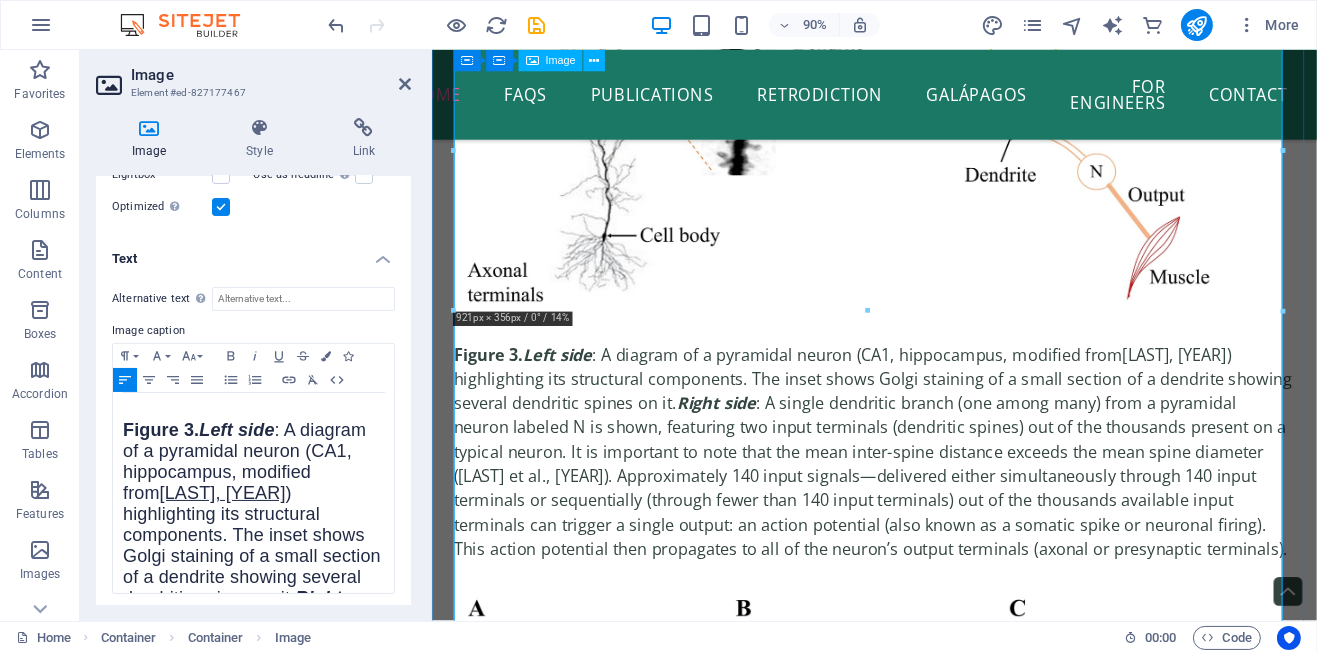 click on "Figure 3. Left side : A diagram of a pyramidal neuron (CA1, hippocampus, modified from [LAST], [YEAR]) highlighting its structural components. The inset shows Golgi staining of a small section of a dendrite showing several dendritic spines on it. Right side : A single dendritic branch (one among many) from a pyramidal neuron labeled N is shown, featuring two input terminals (dendritic spines) out of the thousands present on a typical neuron. It is important to note that the mean inter-spine distance exceeds the mean spine diameter ([LAST] et al., [YEAR]). Approximately 140 input signals—delivered either simultaneously through 140 input terminals or sequentially (through fewer than 140 input terminals) out of the thousands available input terminals can trigger a single output: an action potential (also known as a somatic spike or neuronal firing). This action potential then propagates to all of the neuron’s output terminals (axonal or presynaptic terminals)." at bounding box center [922, 298] 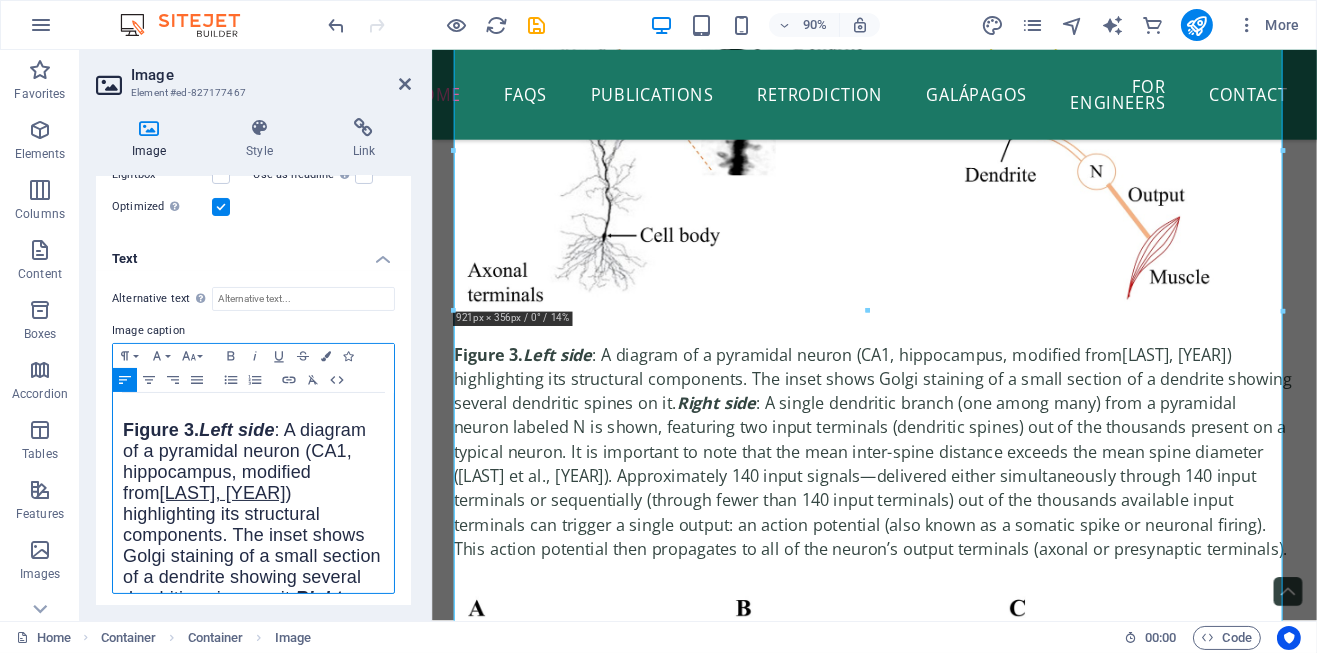 drag, startPoint x: 219, startPoint y: 488, endPoint x: 241, endPoint y: 501, distance: 25.553865 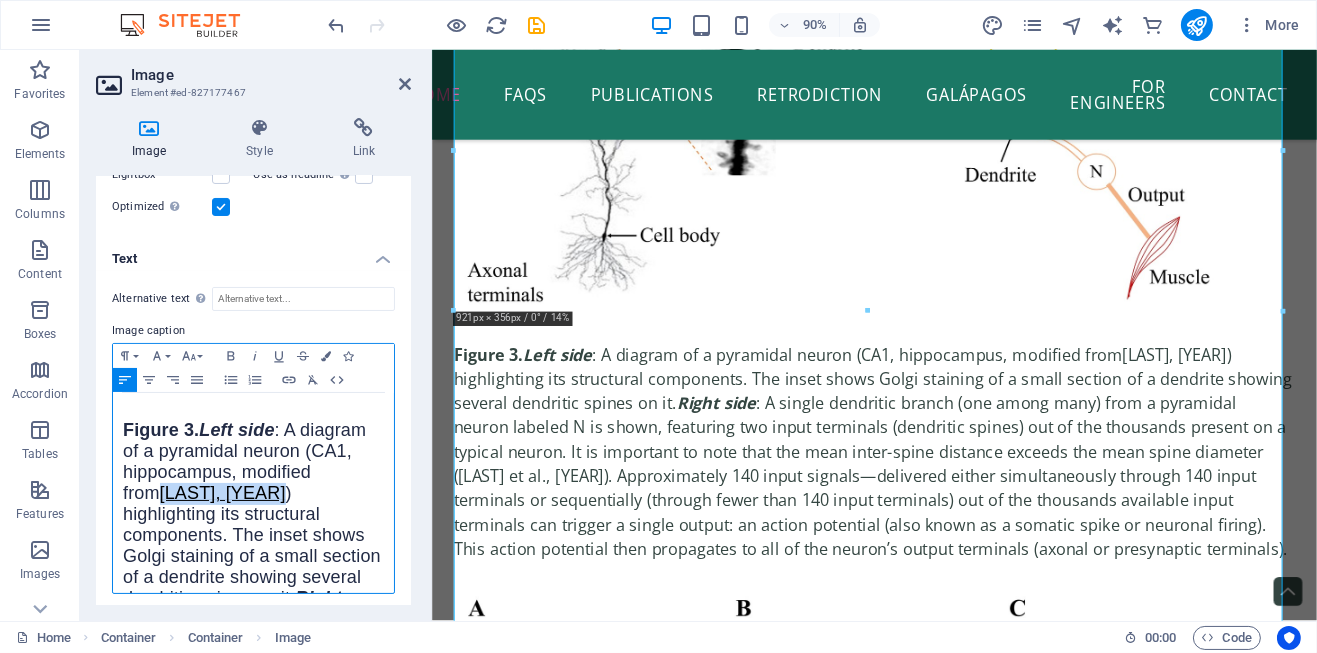 drag, startPoint x: 244, startPoint y: 488, endPoint x: 126, endPoint y: 487, distance: 118.004234 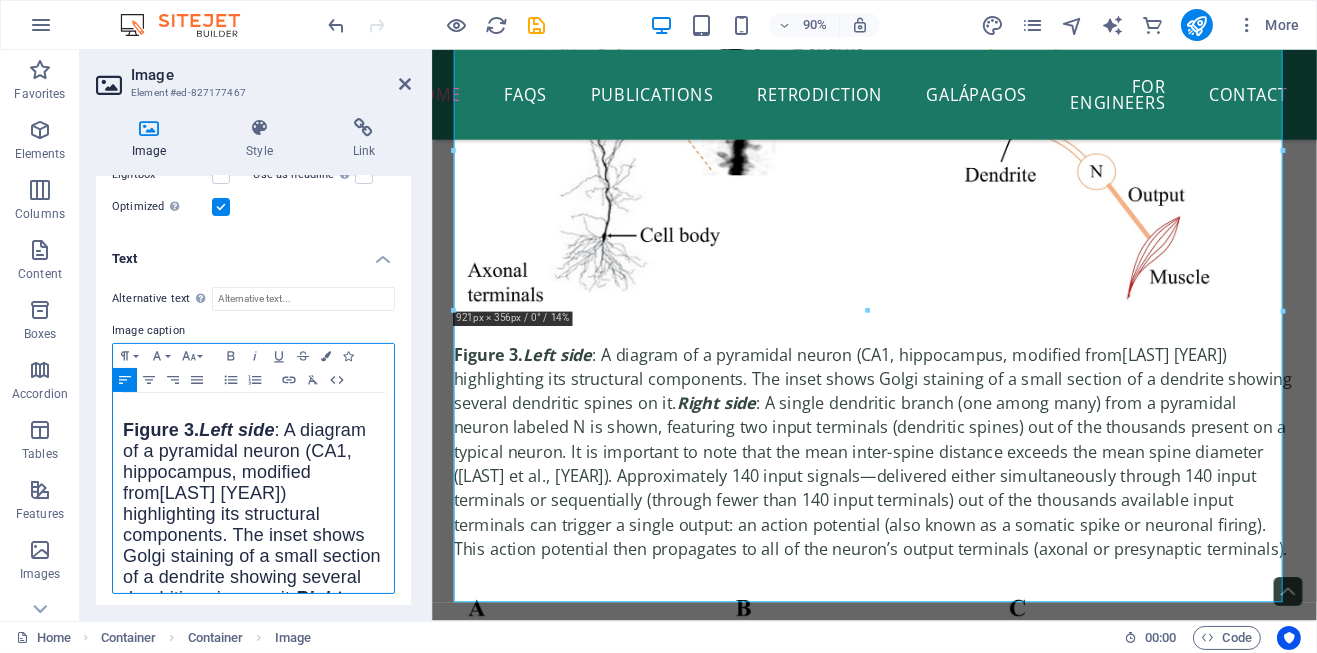 click on "Figure 3. Left side : A diagram of a pyramidal neuron (CA1, hippocampus, modified from [LAST] N ([YEAR]) ) highlighting its structural components. The inset shows Golgi staining of a small section of a dendrite showing several dendritic spines on it. Right side : A single dendritic branch (one among many) from a pyramidal neuron labeled N is shown, featuring two input terminals (dendritic spines) out of the thousands present on a typical neuron. It is important to note that the mean inter-spine distance exceeds the mean spine diameter ([LAST] et al., [YEAR]). Approximately 140 input signals—delivered either simultaneously through 140 input terminals or sequentially (through fewer than 140 input terminals) out of the thousands available input terminals can trigger a single output: an action potential (also known as a somatic spike or neuronal firing). This action potential then propagates to all of the neuron’s output terminals (axonal or presynaptic terminals)." at bounding box center (253, 778) 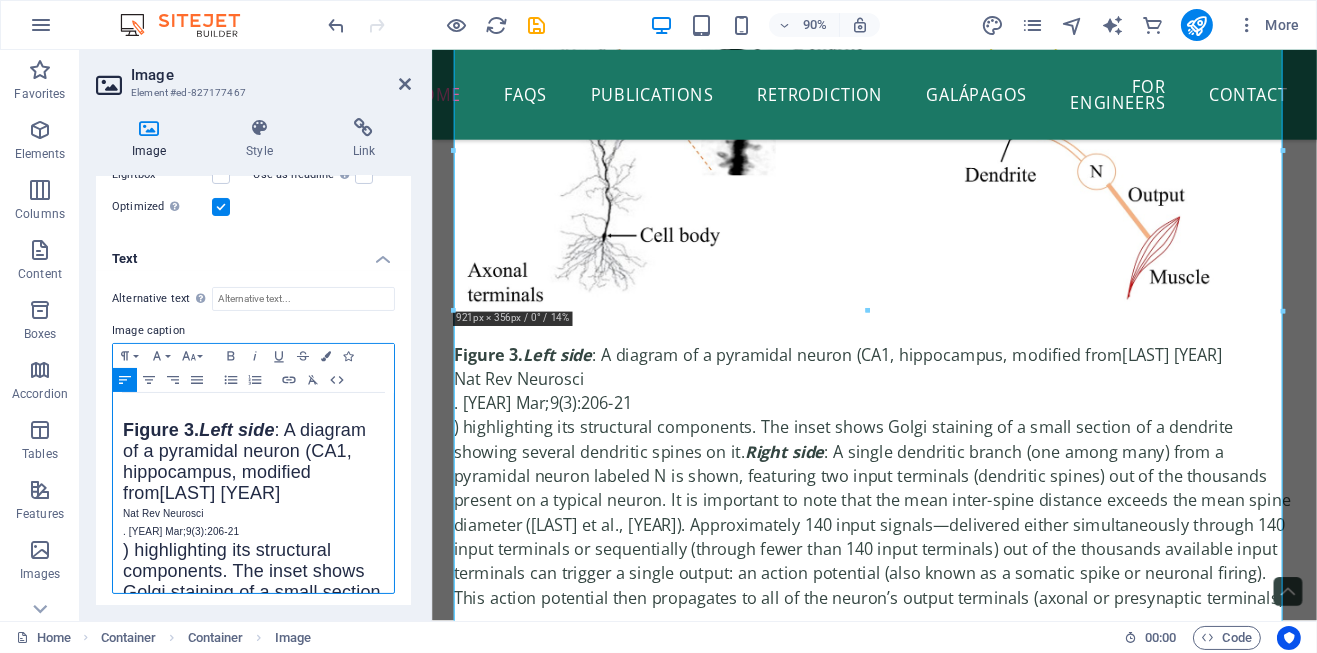 scroll, scrollTop: 0, scrollLeft: 4, axis: horizontal 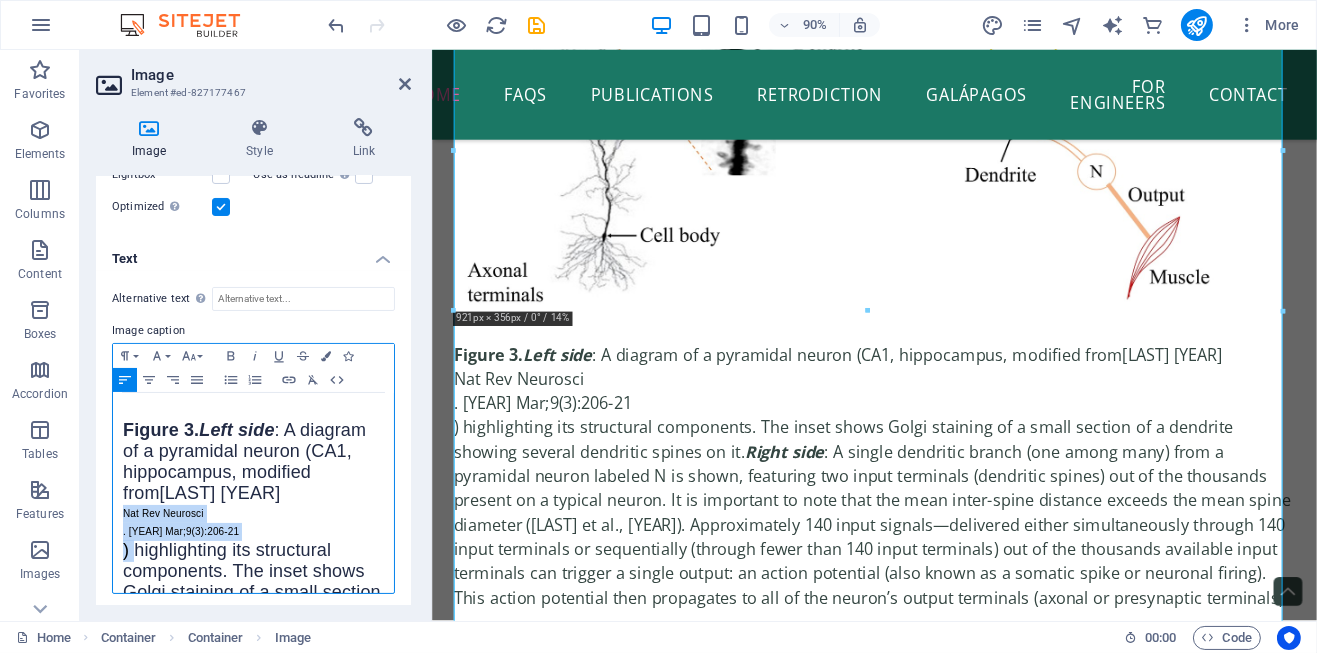 drag, startPoint x: 124, startPoint y: 510, endPoint x: 134, endPoint y: 543, distance: 34.48188 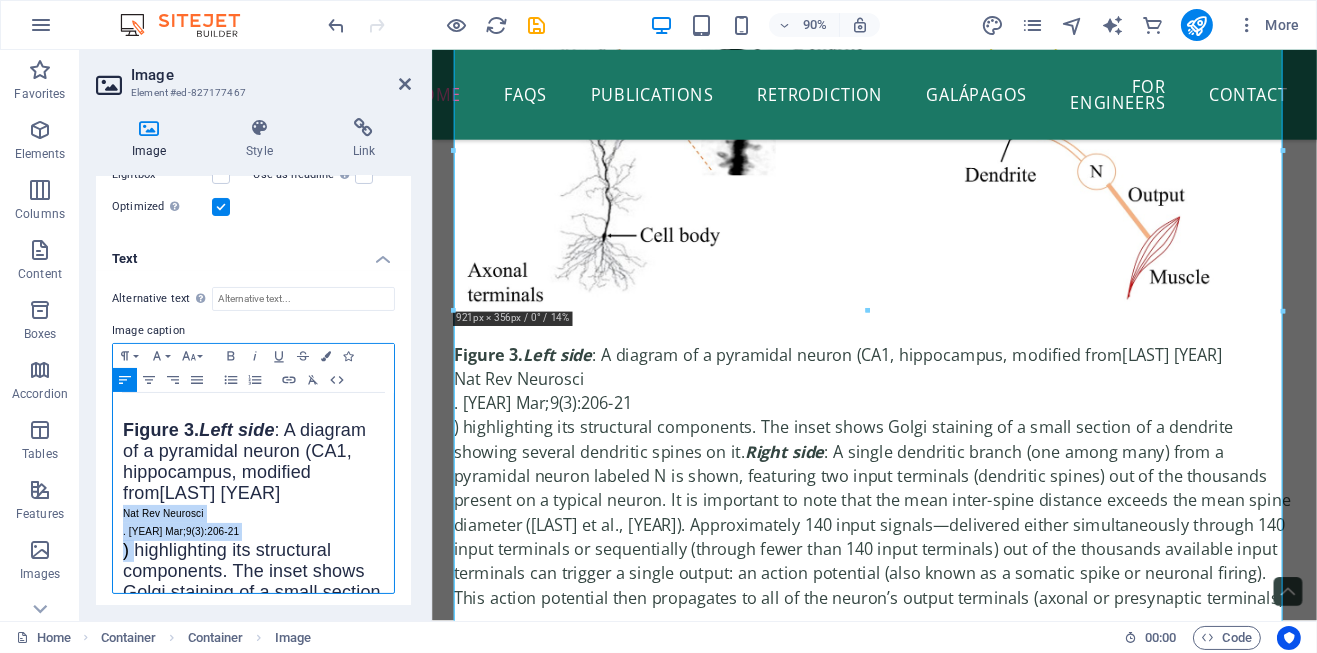 click on "Figure 3. Left side : A diagram of a pyramidal neuron (CA1, [CITY], modified from [LAST] [YEAR] . [YEAR]-[YEAR]:[YEAR]-[YEAR]) highlighting its structural components. The inset shows Golgi staining of a small section of a dendrite showing several dendritic spines on it. Right side : A single dendritic branch (one among many) from a pyramidal neuron labeled N is shown, featuring two input terminals (dendritic spines) out of the thousands present on a typical neuron. It is important to note that the mean inter-spine distance exceeds the mean spine diameter ([LAST] et al., [YEAR]). Approximately 140 input signals—delivered either simultaneously through 140 input terminals or sequentially (through fewer than 140 input terminals) out of the thousands available input terminals can trigger a single output: an action potential (also known as a somatic spike or neuronal firing). This action potential then propagates to all of the neuron’s output terminals (axonal or presynaptic terminals)." at bounding box center (253, 796) 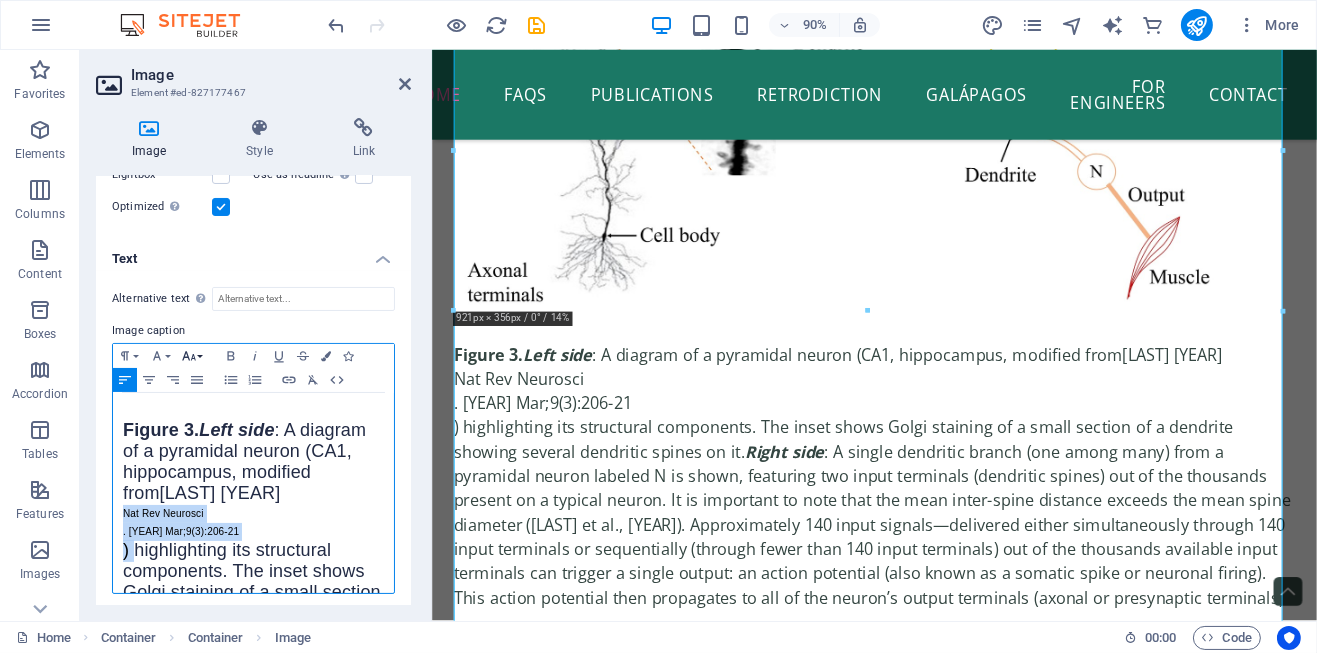 click on "Font Size" at bounding box center [193, 356] 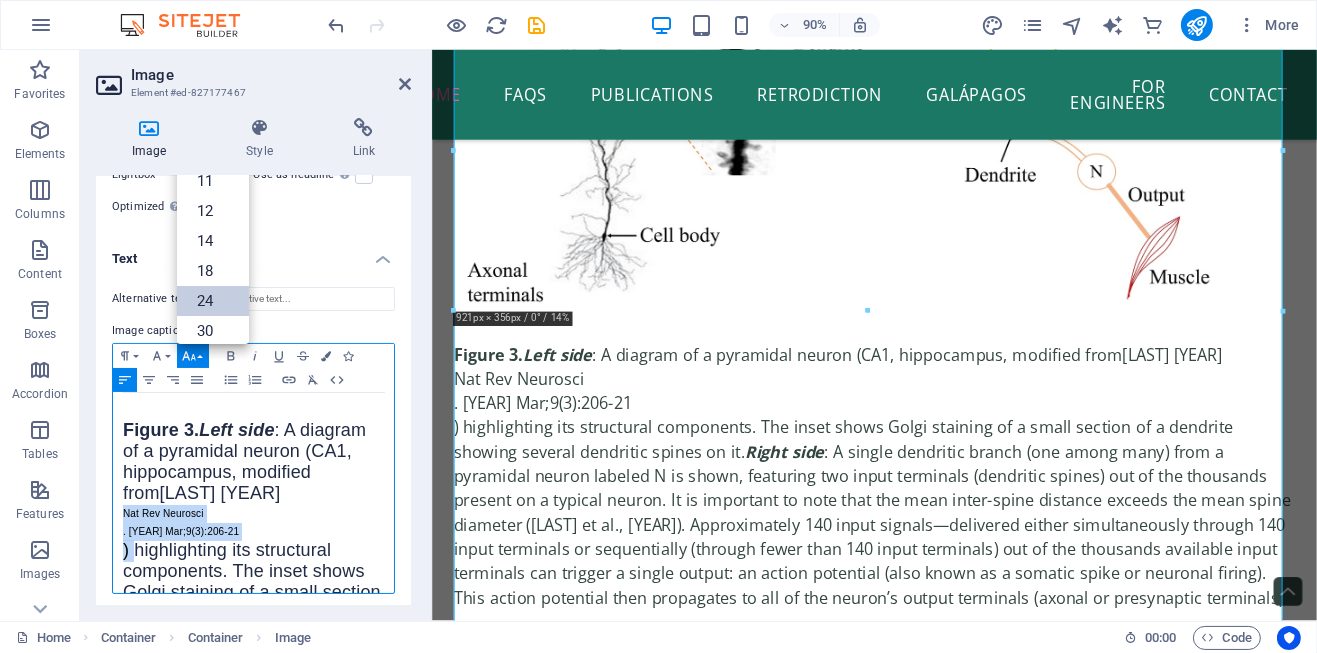 scroll, scrollTop: 0, scrollLeft: 0, axis: both 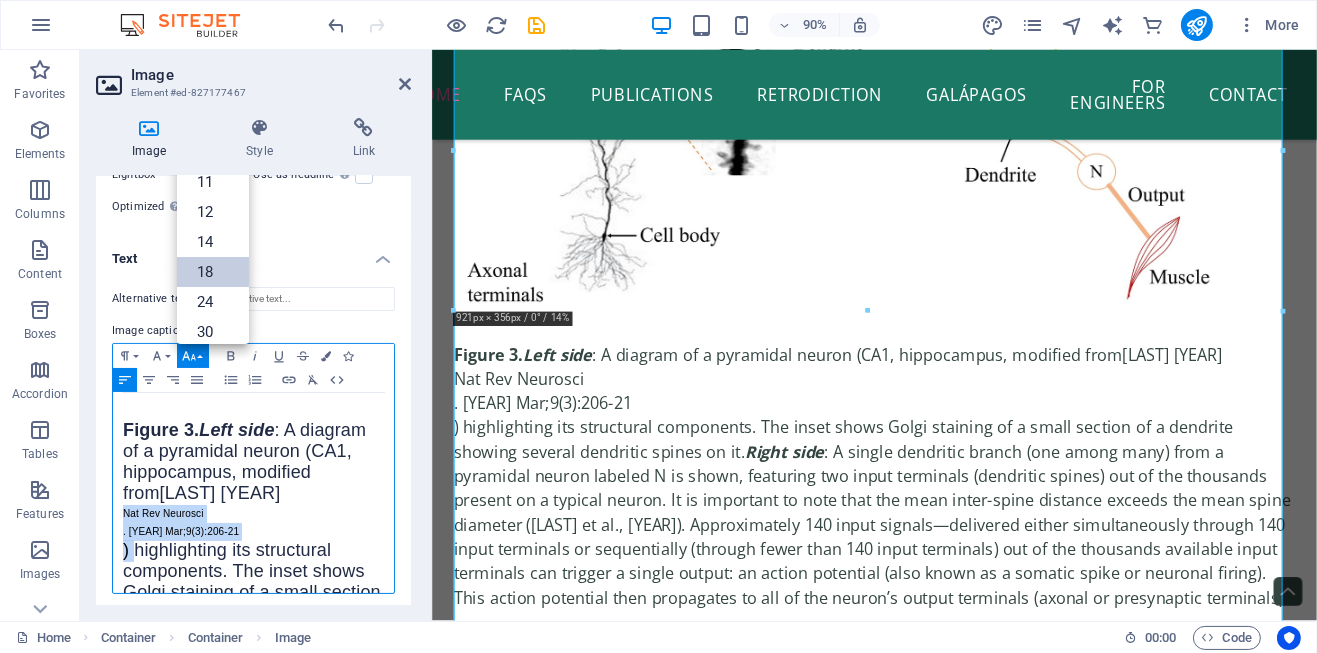 click on "18" at bounding box center [213, 272] 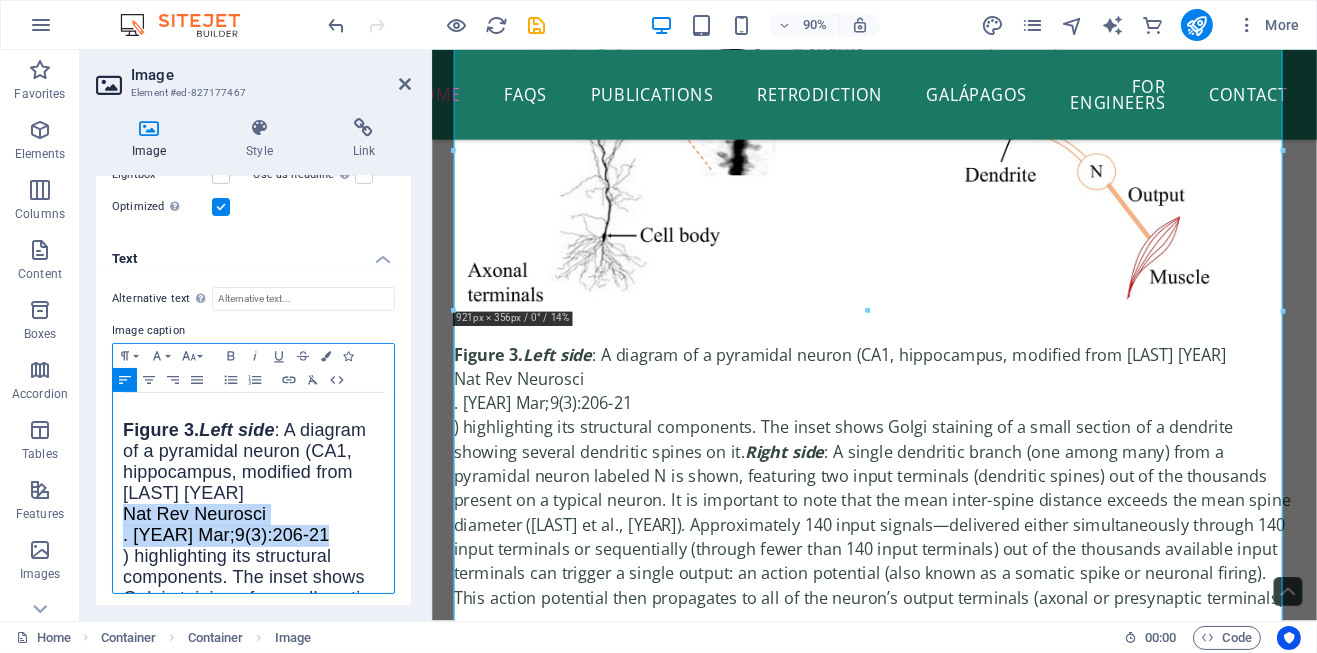 click on ". [YEAR] Mar;9(3):206-21" at bounding box center (226, 535) 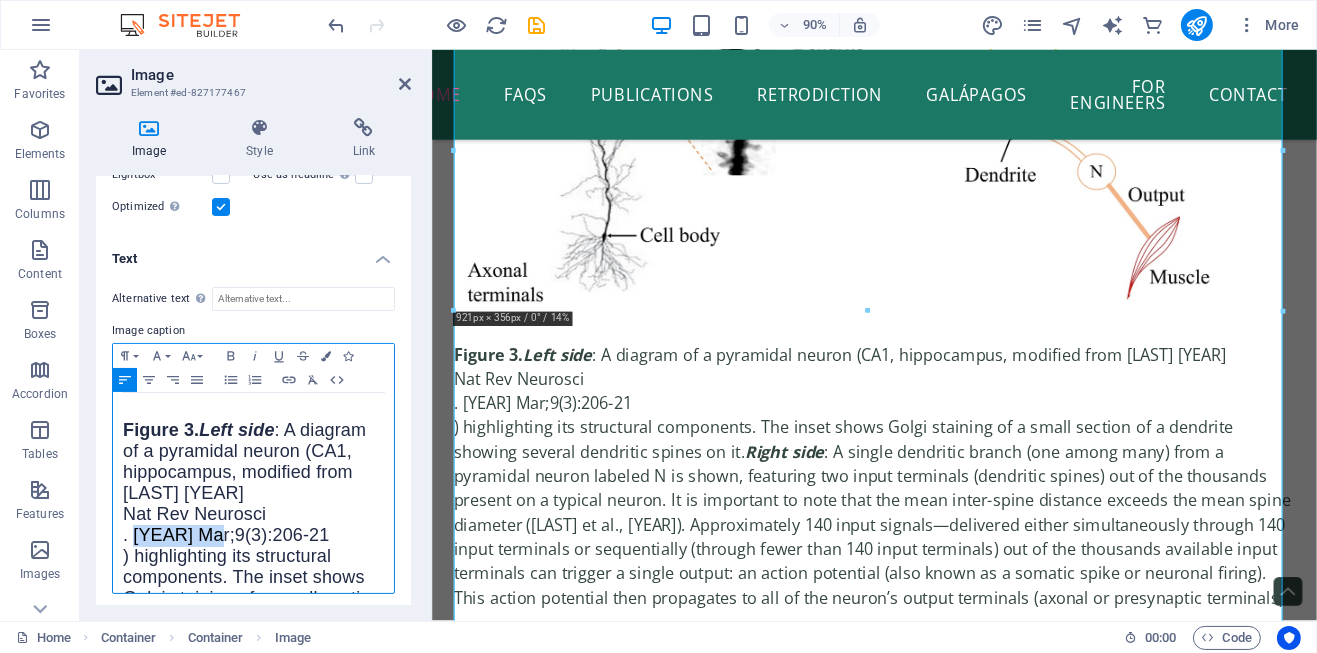 drag, startPoint x: 132, startPoint y: 529, endPoint x: 218, endPoint y: 528, distance: 86.00581 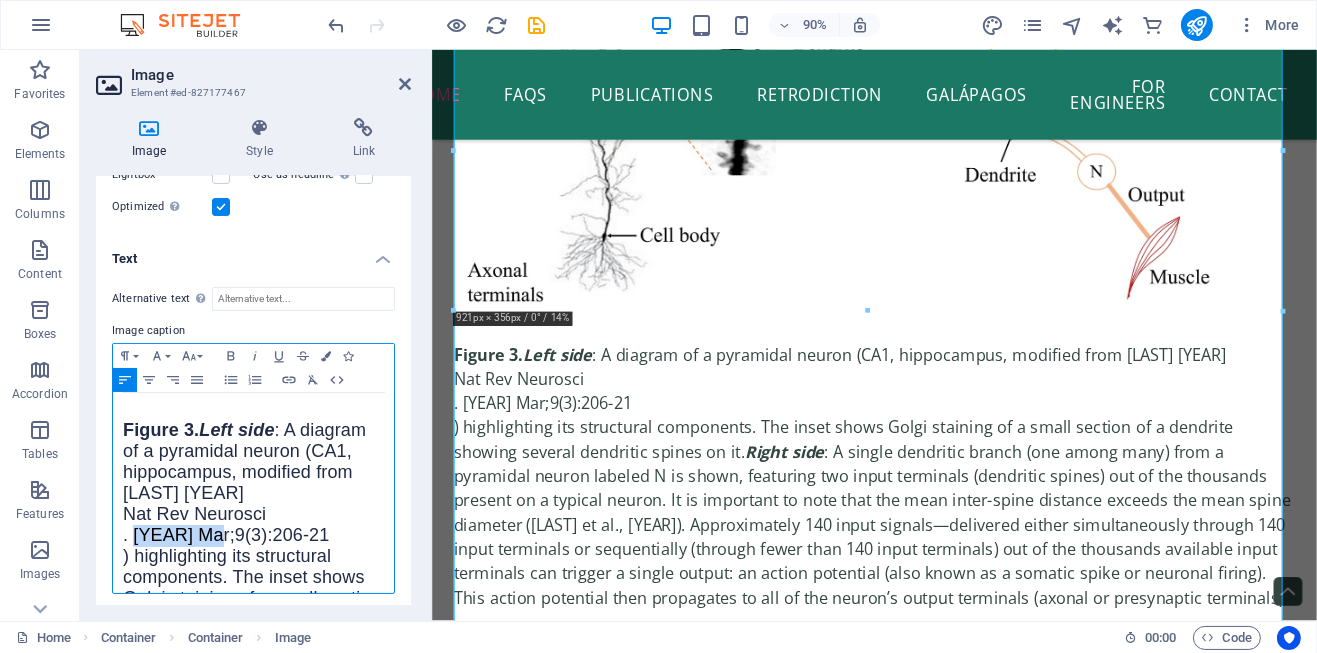 click on ". [YEAR] Mar;9(3):206-21" at bounding box center [226, 535] 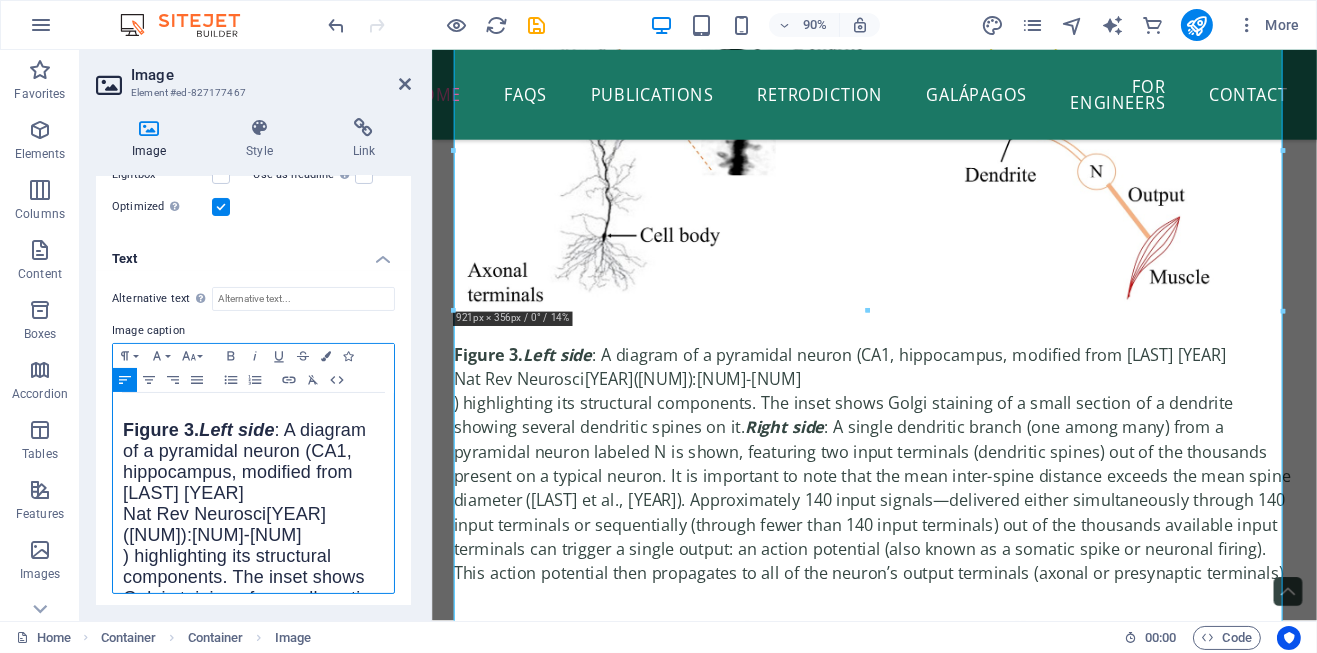 click on "Figure 3. Left side : A diagram of a pyramidal neuron (CA1, hippocampus, modified from [LAST] N ([YEAR] Nat Rev Neurosci 9(3):206-21 ) highlighting its structural components. The inset shows Golgi staining of a small section of a dendrite showing several dendritic spines on it. Right side : A single dendritic branch (one among many) from a pyramidal neuron labeled N is shown, featuring two input terminals (dendritic spines) out of the thousands present on a typical neuron. It is important to note that the mean inter-spine distance exceeds the mean spine diameter ([LAST] et al., [YEAR]). Approximately 140 input signals—delivered either simultaneously through 140 input terminals or sequentially (through fewer than 140 input terminals) out of the thousands available input terminals can trigger a single output: an action potential (also known as a somatic spike or neuronal firing). This action potential then propagates to all of the neuron’s output terminals (axonal or presynaptic terminals)." at bounding box center (253, 799) 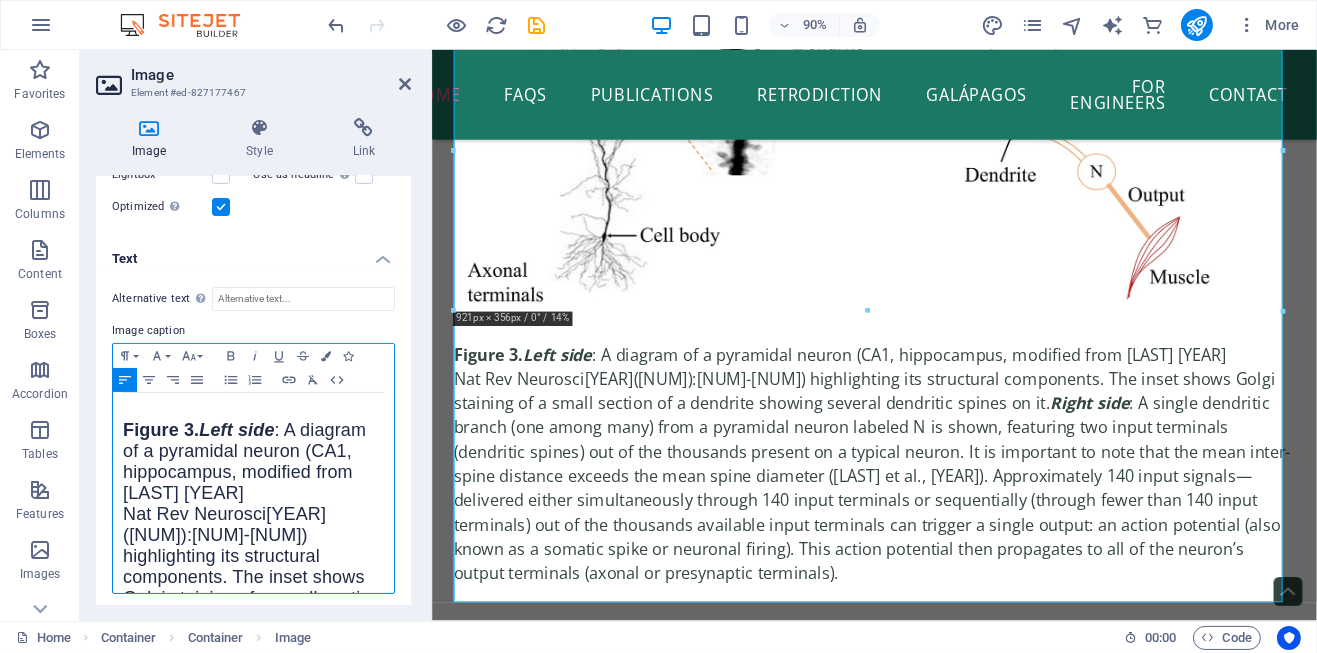 click on ") highlighting its structural components. The inset shows Golgi staining of a small section of a dendrite showing several dendritic spines on it. Right side : A single dendritic branch (one among many) from a pyramidal neuron labeled N is shown, featuring two input terminals (dendritic spines) out of the thousands present on a typical neuron. It is important to note that the mean inter-spine distance exceeds the mean spine diameter ([AUTHOR] et al., [YEAR]). Approximately 140 input signals—delivered either simultaneously through 140 input terminals or sequentially (through fewer than 140 input terminals) out of the thousands available input terminals can trigger a single output: an action potential (also known as a somatic spike or neuronal firing). This action potential then propagates to all of the neuron’s output terminals (axonal or presynaptic terminals)." at bounding box center (253, 850) 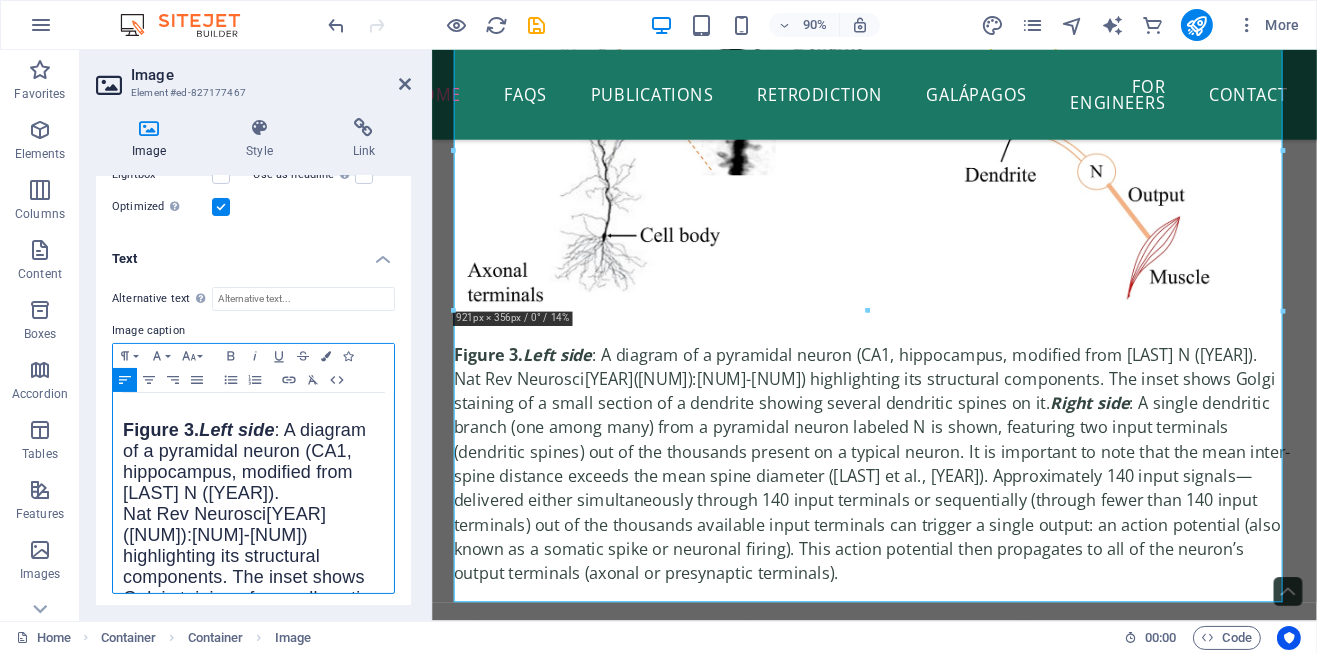 click on "Left side : A diagram of a pyramidal neuron (CA1, [CITY], modified from [LAST] [YEAR]" at bounding box center [244, 461] 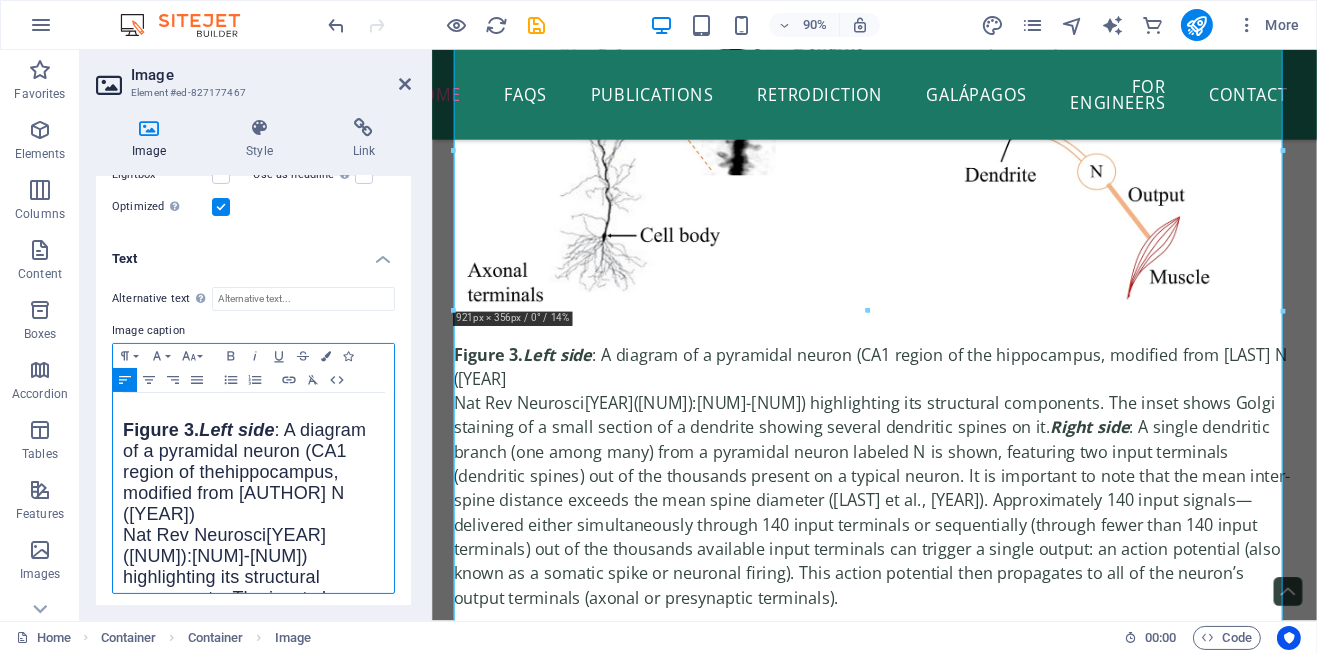click on "Nat Rev Neurosci" at bounding box center (194, 535) 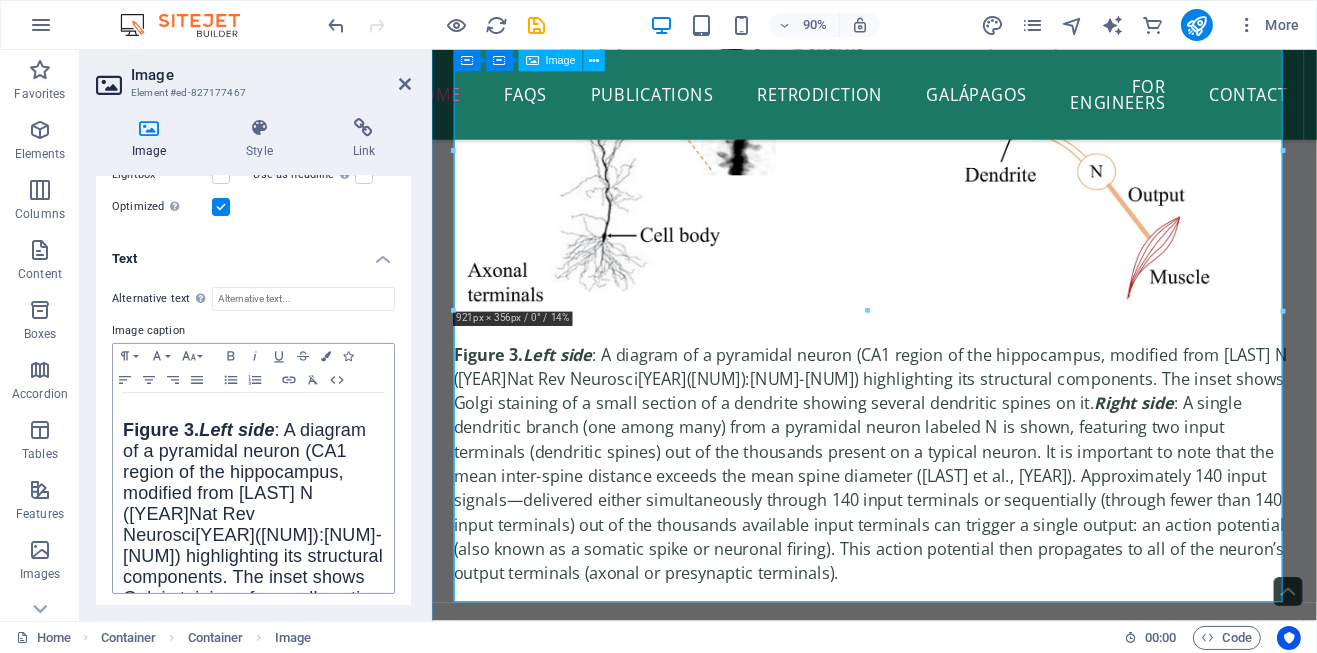 click on "Figure 3. Left side : A diagram of a pyramidal neuron (CA1 region of the hippocampus, modified from [LAST] N ([YEAR] Nat Rev Neurosci 9(3):206-21 ) highlighting its structural components. The inset shows Golgi staining of a small section of a dendrite showing several dendritic spines on it. Right side" at bounding box center (922, 312) 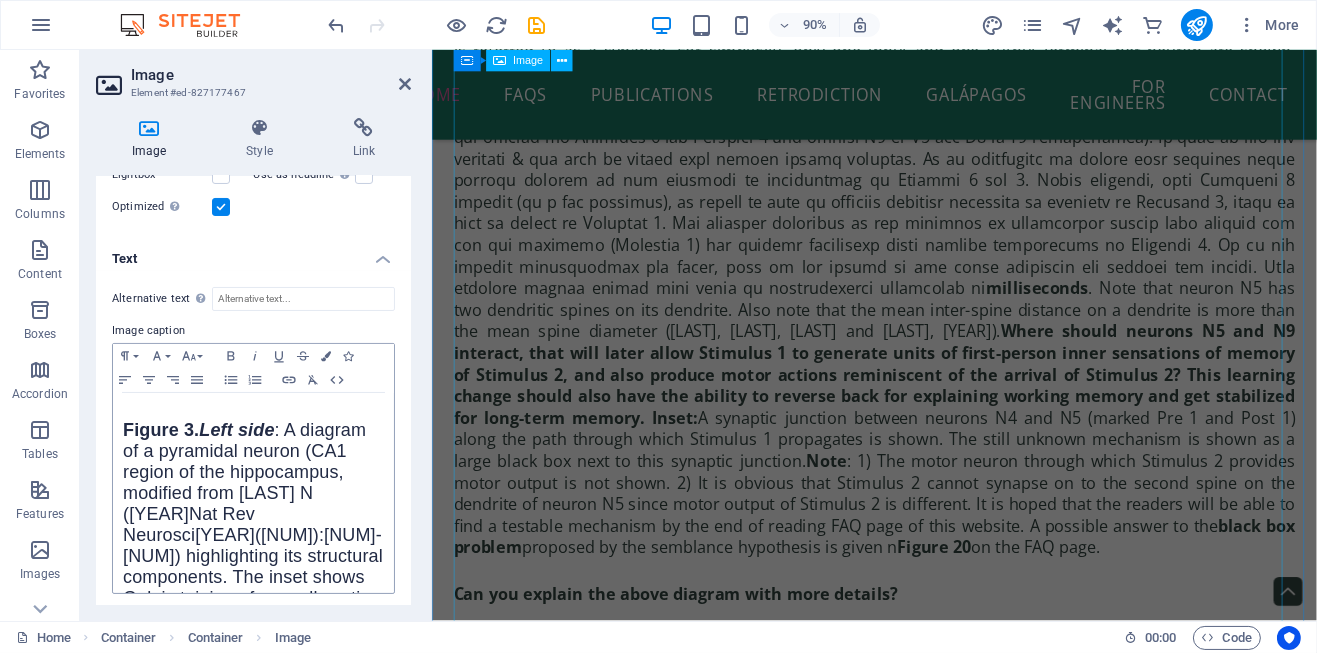 scroll, scrollTop: 3924, scrollLeft: 0, axis: vertical 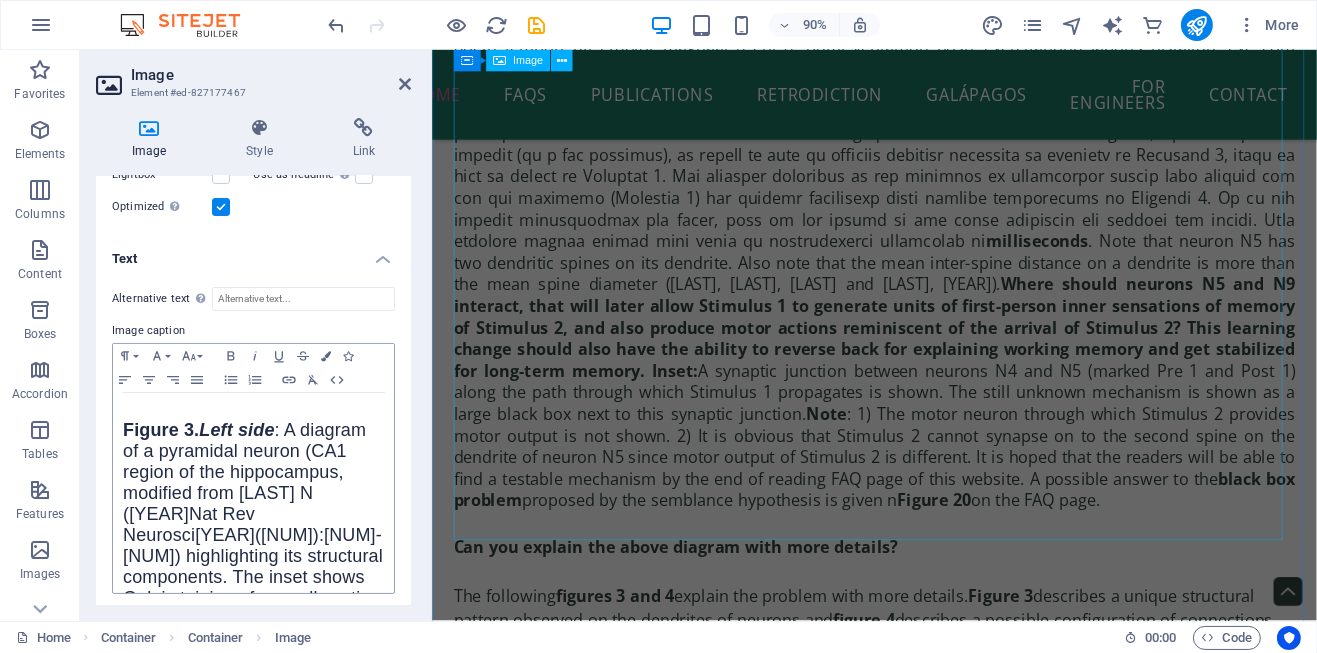 click on "Figure 2. Black box of the nervous system. A: This figure illustrates four sequential neuronal orders (N1, N2, N3, and N4) through which Sensory Stimulus 1 propagates. The connection between the output (presynaptic) terminal of one neuron and the input (postsynaptic) terminal—typically a dendritic spine—of the next neuron is referred to as a synapse. For simplicity, only one input and one output terminal per neuron are shown, although each neuron possesses thousands of such terminals. B: milliseconds . Note that neuron N5 has two dendritic spines on its dendrite. Also note that the mean inter-spine distance on a dendrite is more than the mean spine diameter ([AUTHOR], [AUTHOR], [AUTHOR] and [AUTHOR], [YEAR]). A synaptic junction between neurons N4 and N5 (marked Pre 1 and Post 1) along the path through which Stimulus 1 propagates is shown. The still unknown mechanism is shown as a large black box next to this synaptic junction. Note black box problem proposed by the semblance hypothesis is given n" at bounding box center (922, 29) 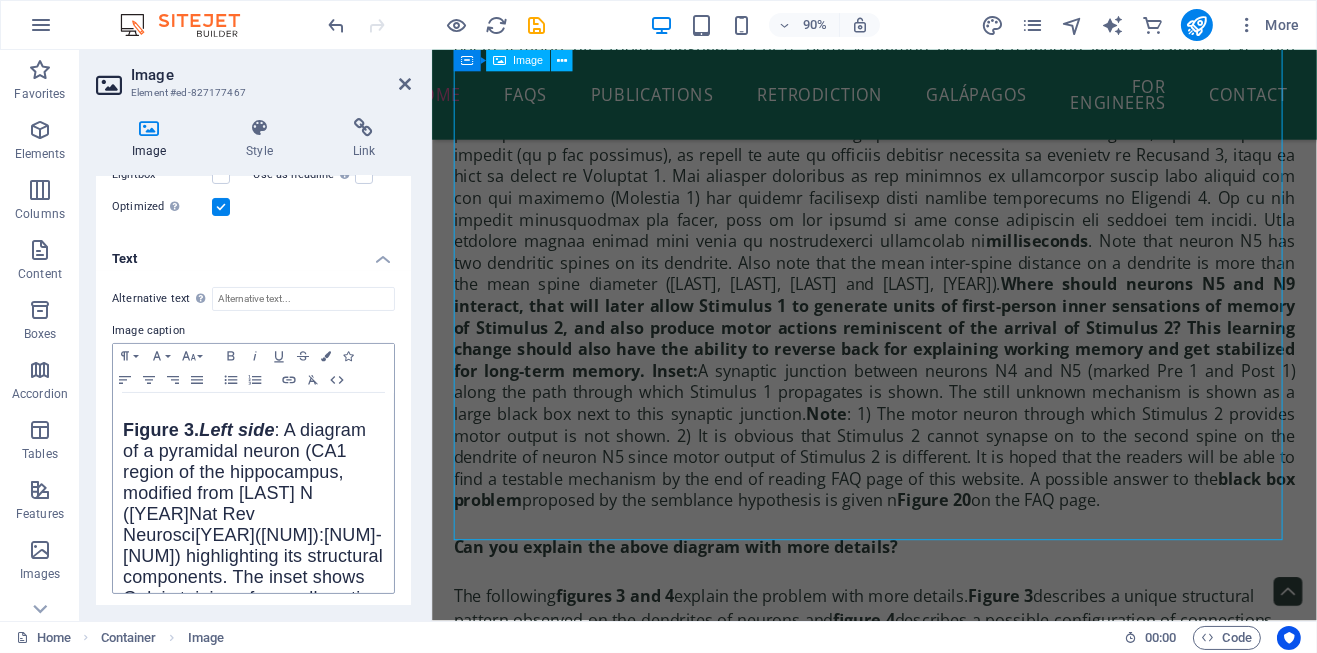 click on "Figure 2. Black box of the nervous system. A: This figure illustrates four sequential neuronal orders (N1, N2, N3, and N4) through which Sensory Stimulus 1 propagates. The connection between the output (presynaptic) terminal of one neuron and the input (postsynaptic) terminal—typically a dendritic spine—of the next neuron is referred to as a synapse. For simplicity, only one input and one output terminal per neuron are shown, although each neuron possesses thousands of such terminals. B: milliseconds . Note that neuron N5 has two dendritic spines on its dendrite. Also note that the mean inter-spine distance on a dendrite is more than the mean spine diameter ([AUTHOR], [AUTHOR], [AUTHOR] and [AUTHOR], [YEAR]). A synaptic junction between neurons N4 and N5 (marked Pre 1 and Post 1) along the path through which Stimulus 1 propagates is shown. The still unknown mechanism is shown as a large black box next to this synaptic junction. Note black box problem proposed by the semblance hypothesis is given n" at bounding box center [922, 29] 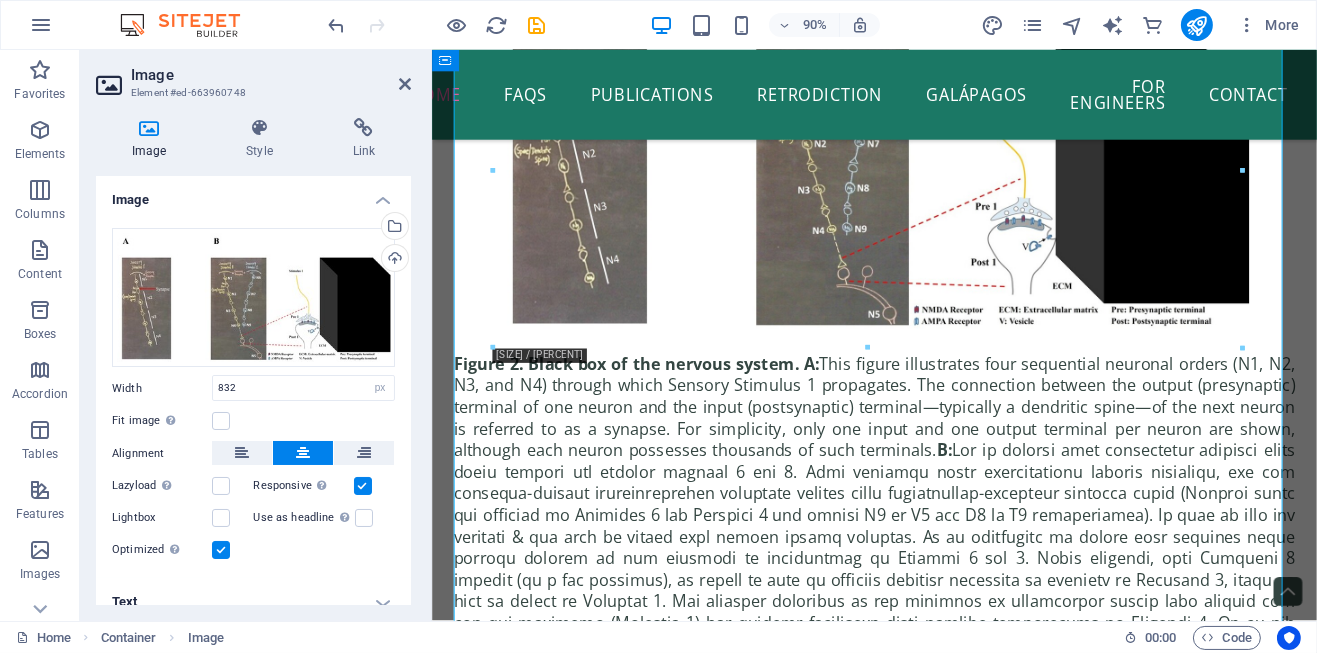 scroll, scrollTop: 3455, scrollLeft: 0, axis: vertical 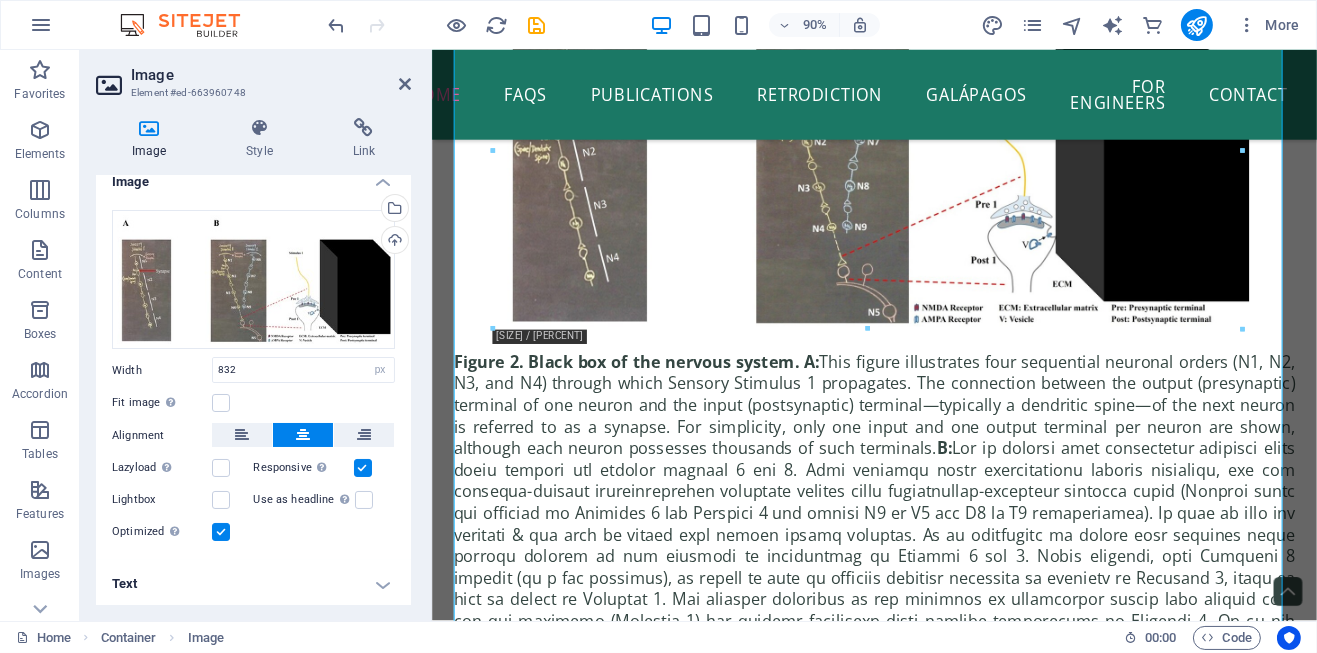 click on "Text" at bounding box center [253, 584] 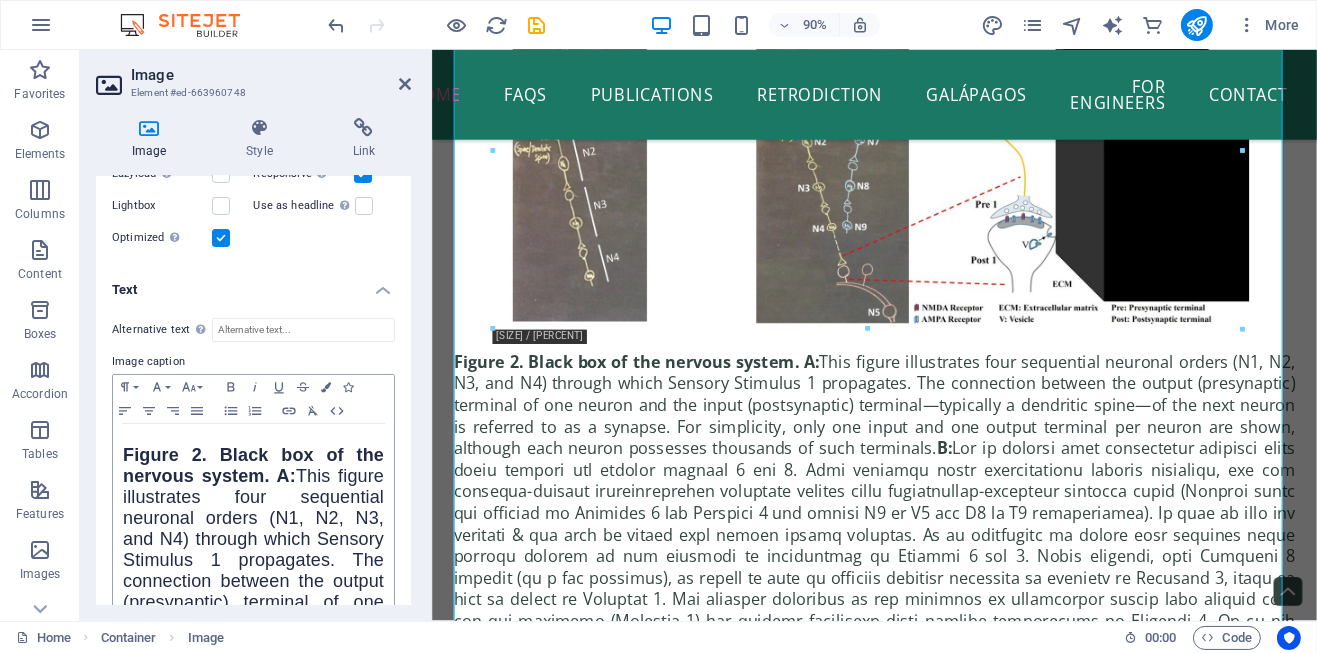 scroll, scrollTop: 318, scrollLeft: 0, axis: vertical 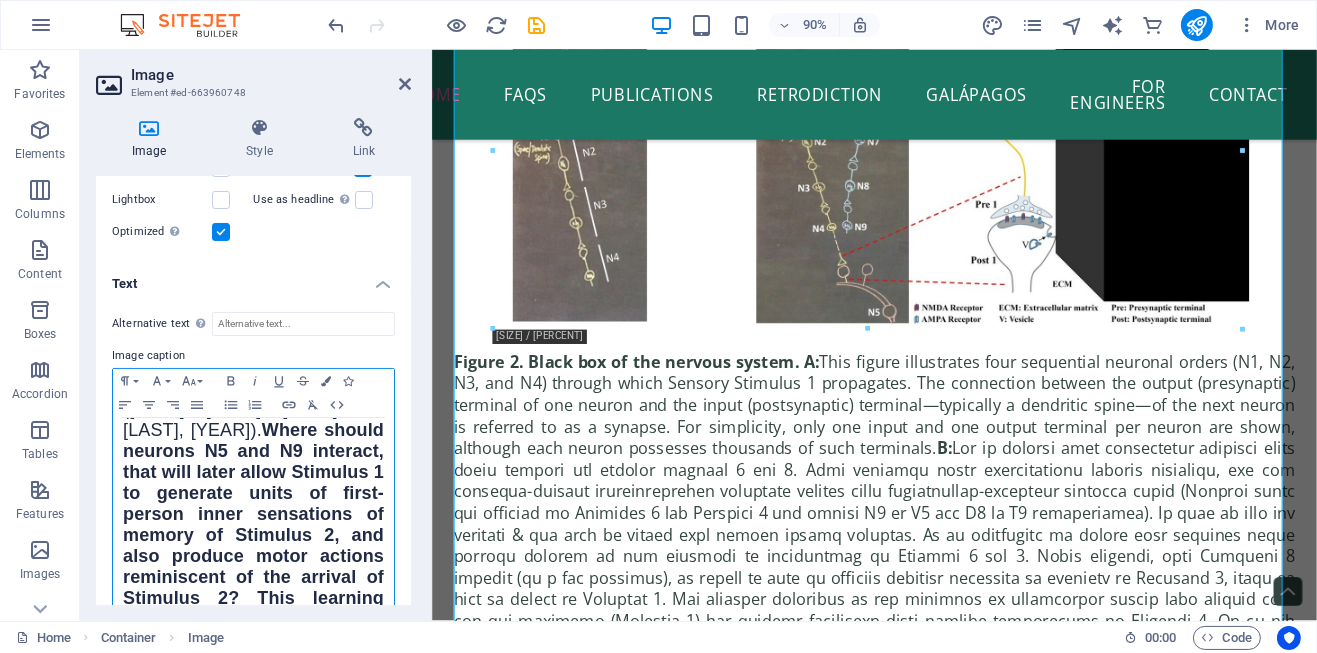click on "This figure illustrates four sequential neuronal orders (N1, N2, N3, and N4) through which Sensory Stimulus 1 propagates. The connection between the output (presynaptic) terminal of one neuron and the input (postsynaptic) terminal—typically a dendritic spine—of the next neuron is referred to as a synapse. For simplicity, only one input and one output terminal per neuron are shown, although each neuron possesses thousands of such terminals. B: milliseconds . Note that neuron N5 has two dendritic spines on its dendrite. Also note that the mean inter-spine distance on a dendrite is more than the mean spine diameter ([LAST], [LAST], [LAST] and [LAST], [YEAR]). A synaptic junction between neurons N4 and N5 (marked Pre 1 and Post 1) along the path through which Stimulus 1 propagates is shown. The still unknown mechanism is shown as a large black box next to this synaptic junction. Note black box problem proposed by the semblance hypothesis is given n Figure 20 on the FAQ page." at bounding box center [253, 188] 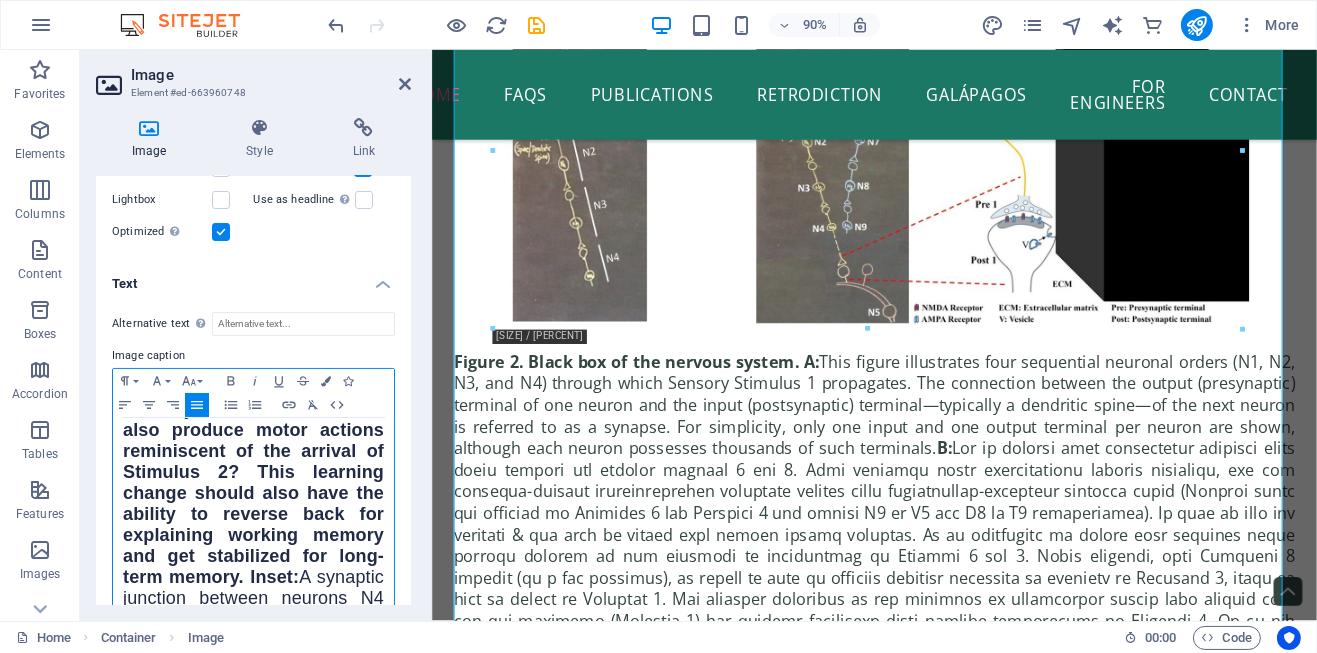 type 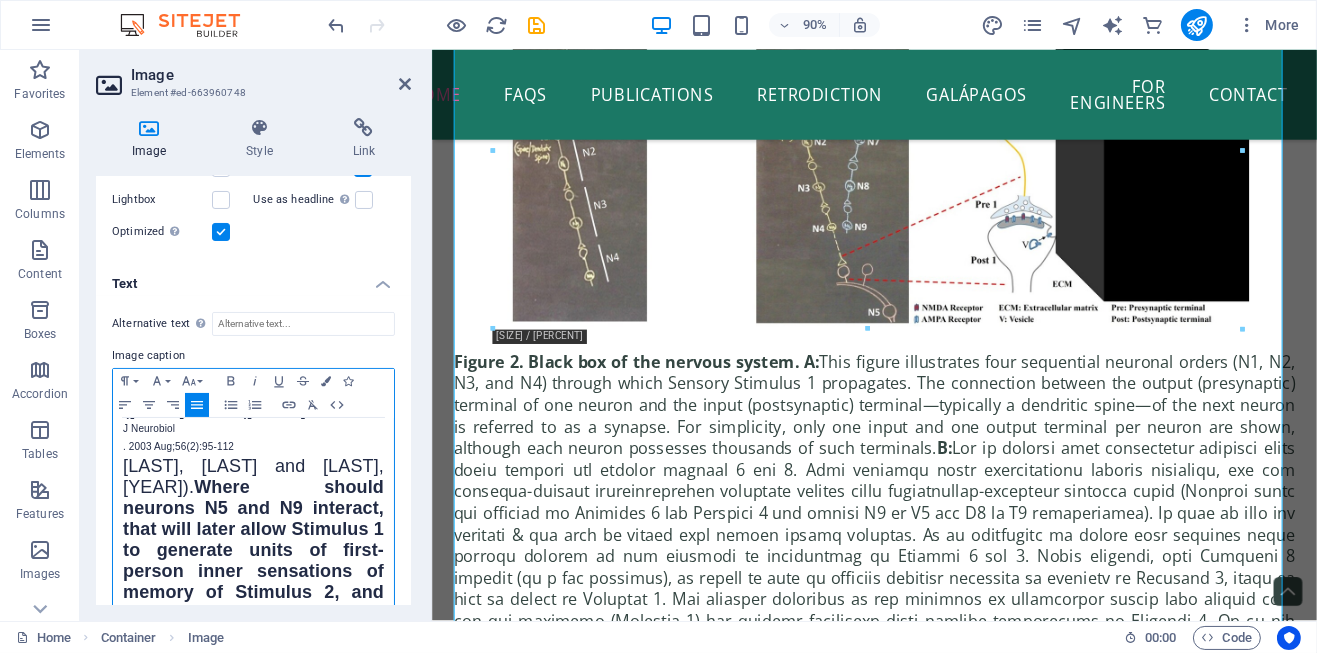 scroll, scrollTop: 0, scrollLeft: 4, axis: horizontal 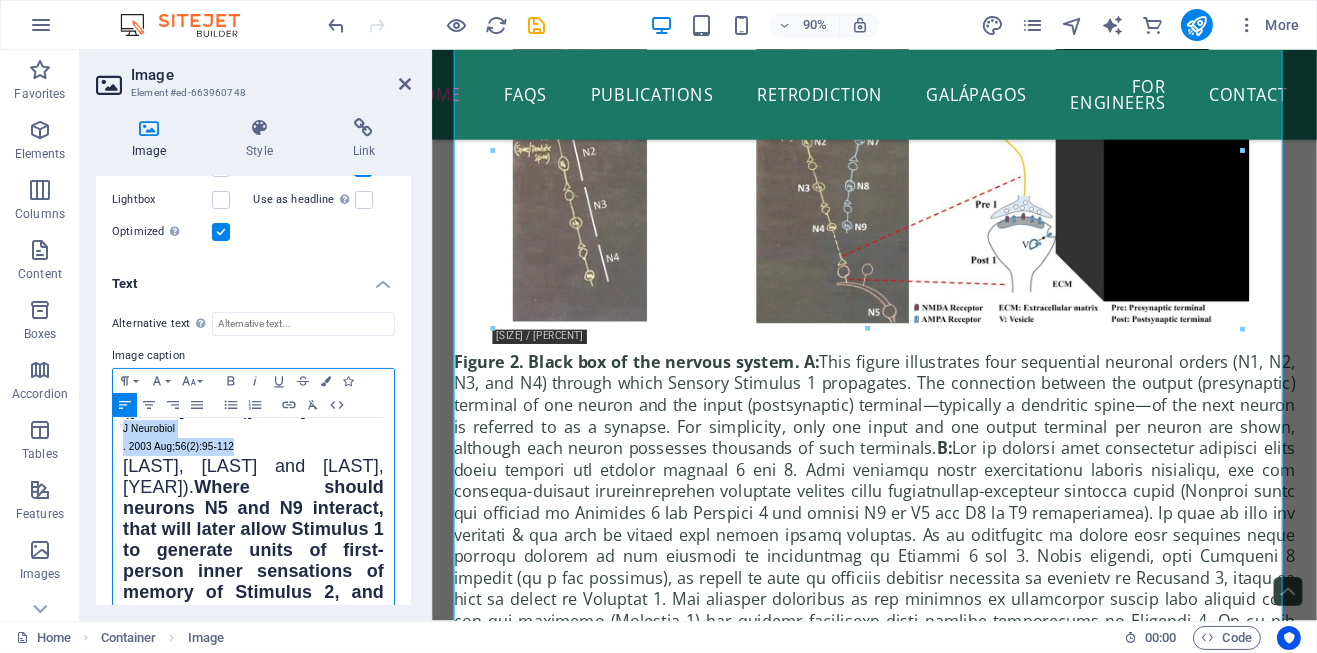 drag, startPoint x: 233, startPoint y: 491, endPoint x: 93, endPoint y: 463, distance: 142.77255 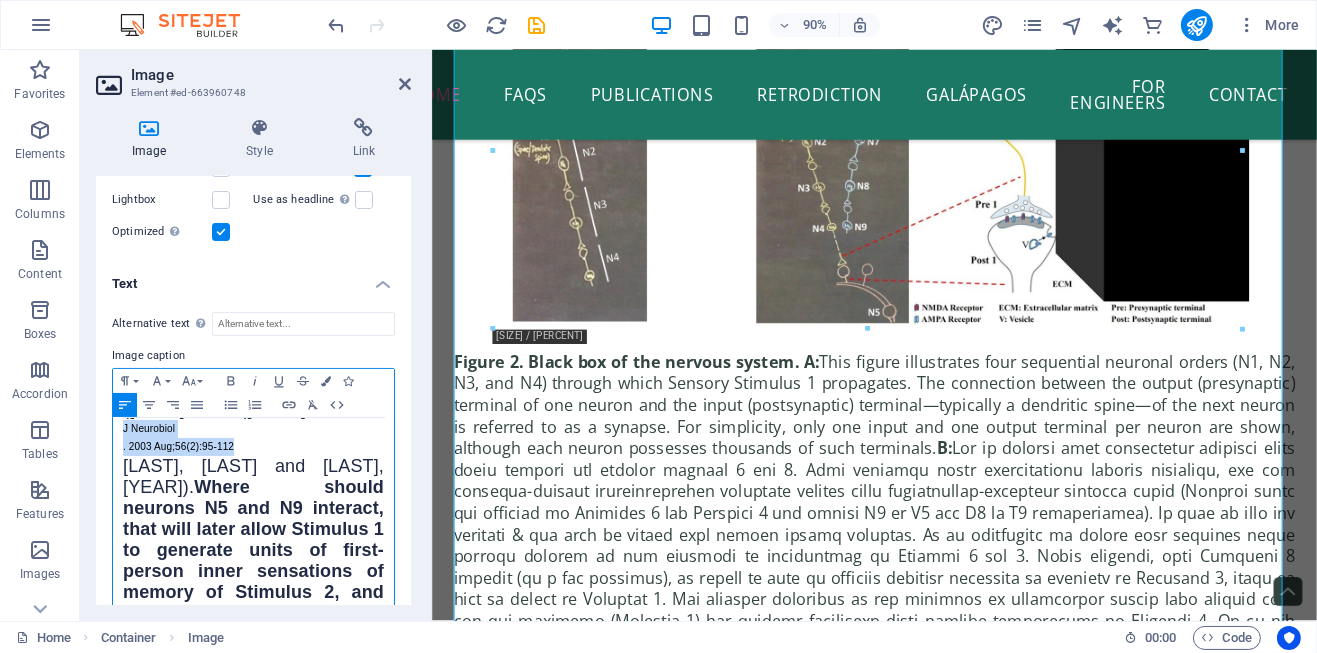 click on "Image Style Link Image Drag files here, click to choose files or select files from Files or our free stock photos & videos Select files from the file manager, stock photos, or upload file(s) Upload Width [NUM] Default auto px rem % em vh vw Fit image Automatically fit image to a fixed width and height Height Default auto px Alignment Lazyload Loading images after the page loads improves page speed. Responsive Automatically load retina image and smartphone optimized sizes. Lightbox Use as headline The image will be wrapped in an H1 headline tag. Useful for giving alternative text the weight of an H1 headline, e.g. for the logo. Leave unchecked if uncertain. Optimized Images are compressed to improve page speed. Position Direction Custom X offset 50 px rem % vh vw Y offset 50 px rem % vh vw Text Float No float Image left Image right Determine how text should behave around the image. Text Alternative text Image caption Paragraph Format Normal Heading 1 Heading 2 Heading 3 Heading 4 Heading 5 Heading 6 Code Arial 8" at bounding box center [253, 361] 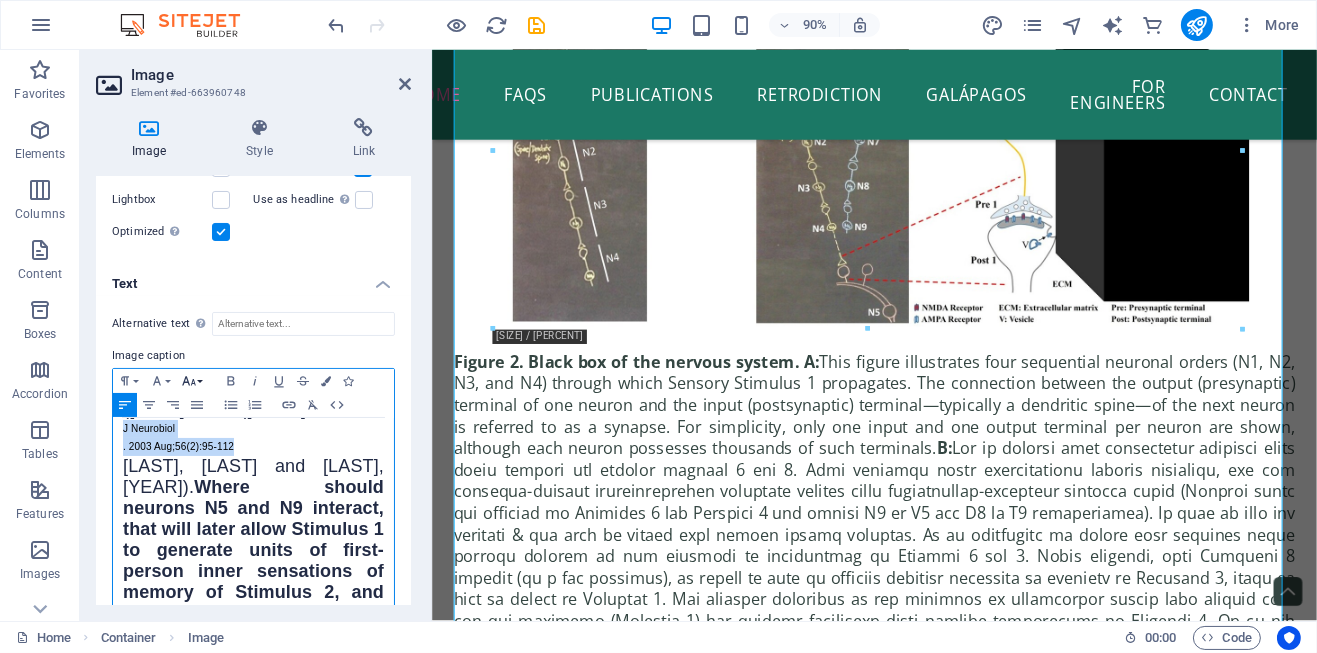 click on "Font Size" at bounding box center (193, 381) 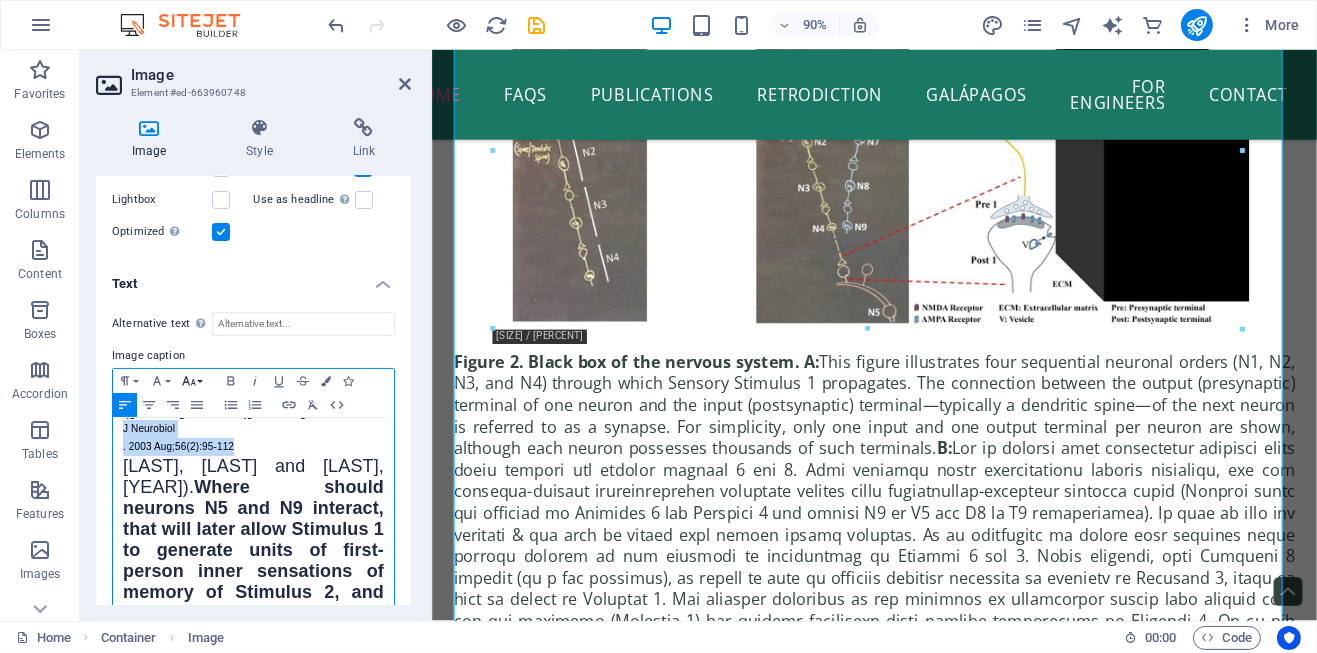 scroll, scrollTop: 82, scrollLeft: 0, axis: vertical 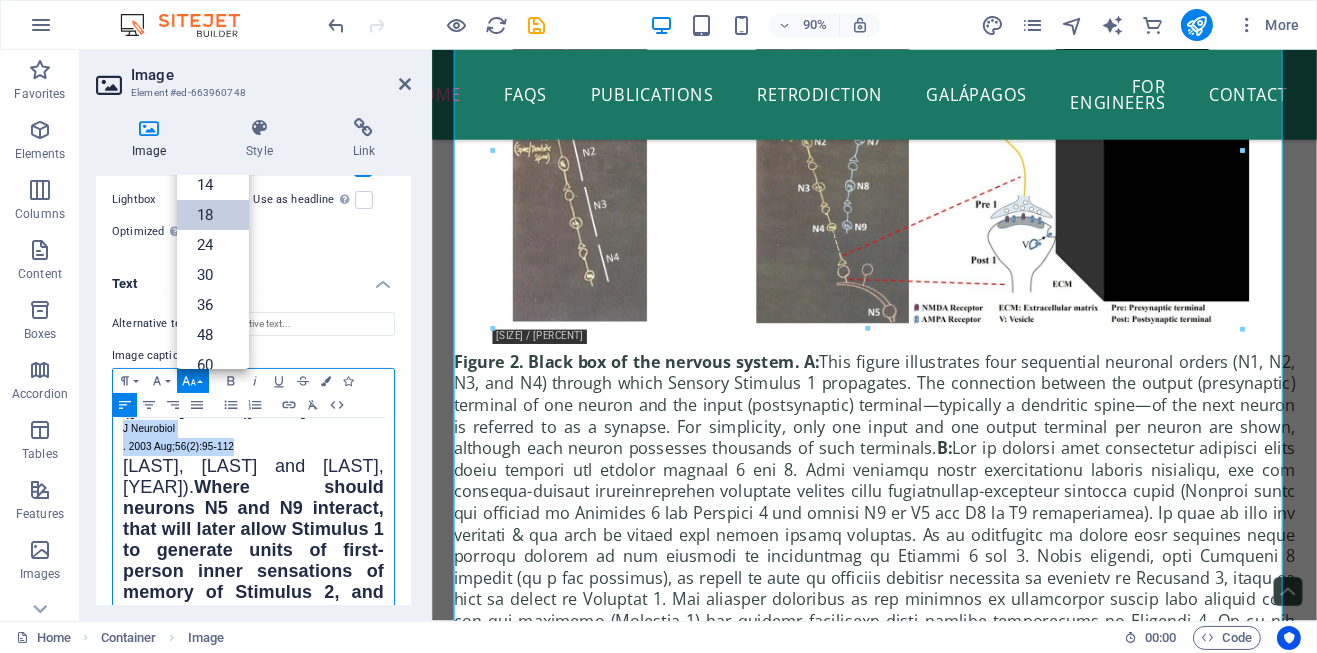 click on "18" at bounding box center (213, 215) 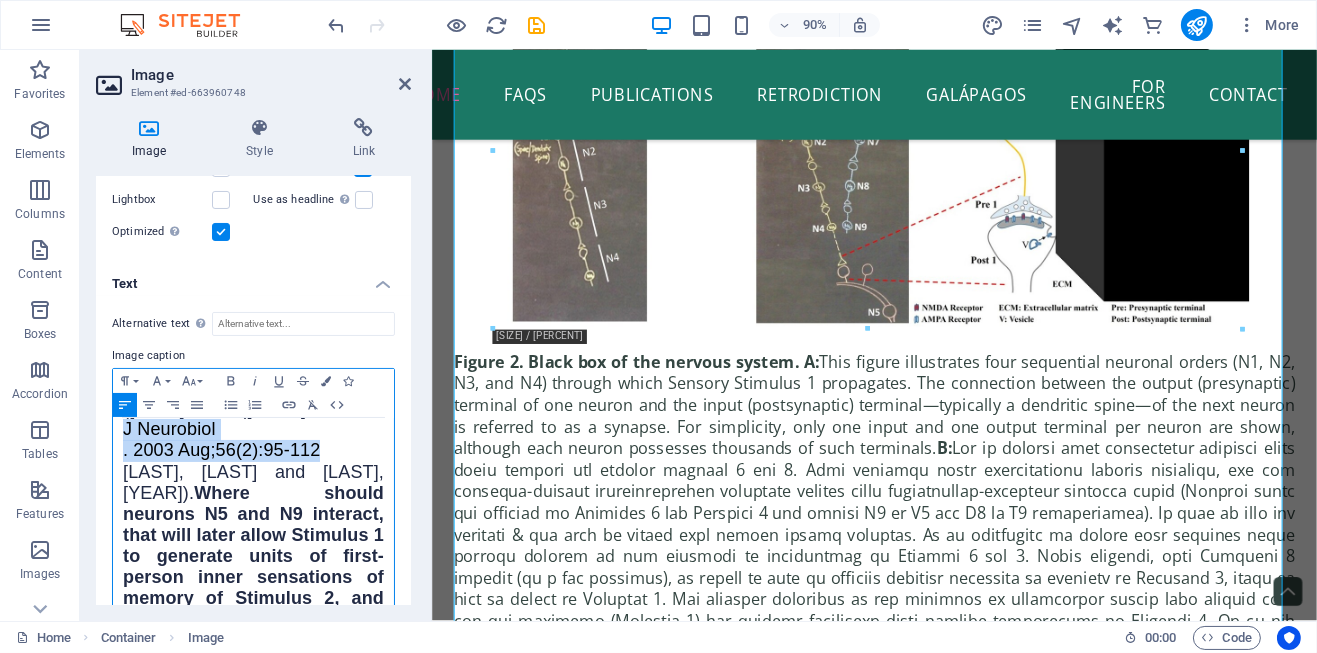 click on "J Neurobiol" at bounding box center (169, 429) 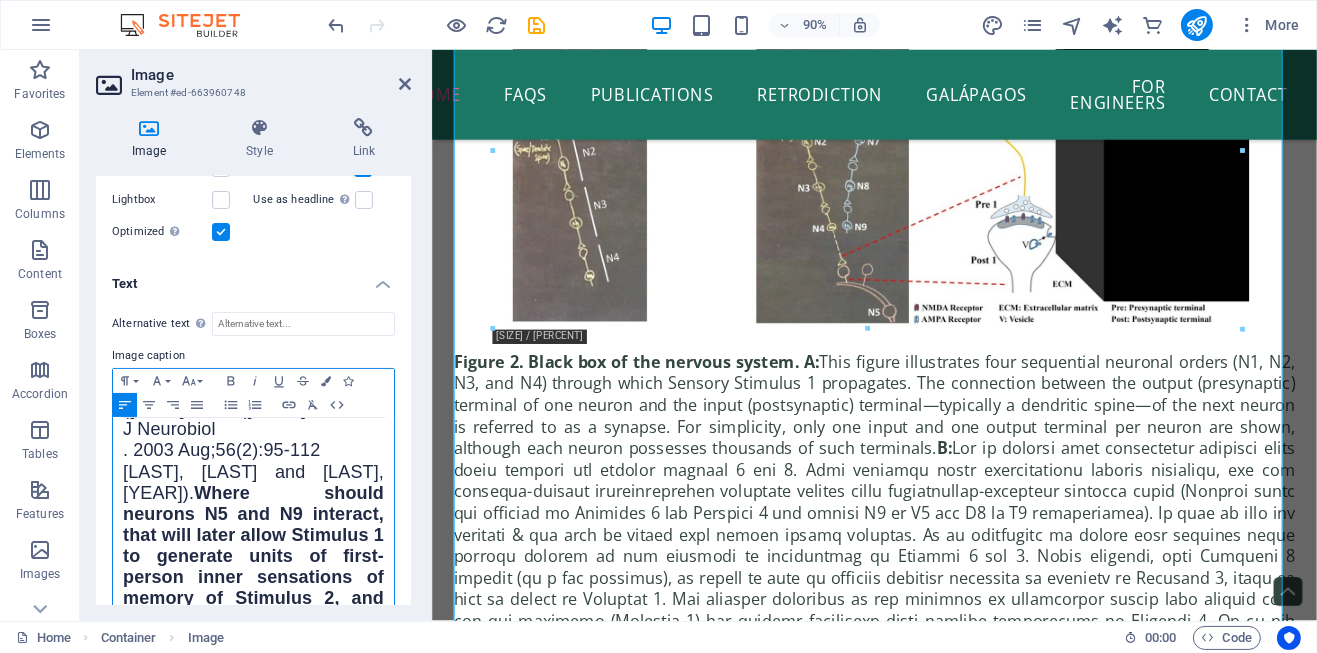 click on "J Neurobiol" at bounding box center [169, 429] 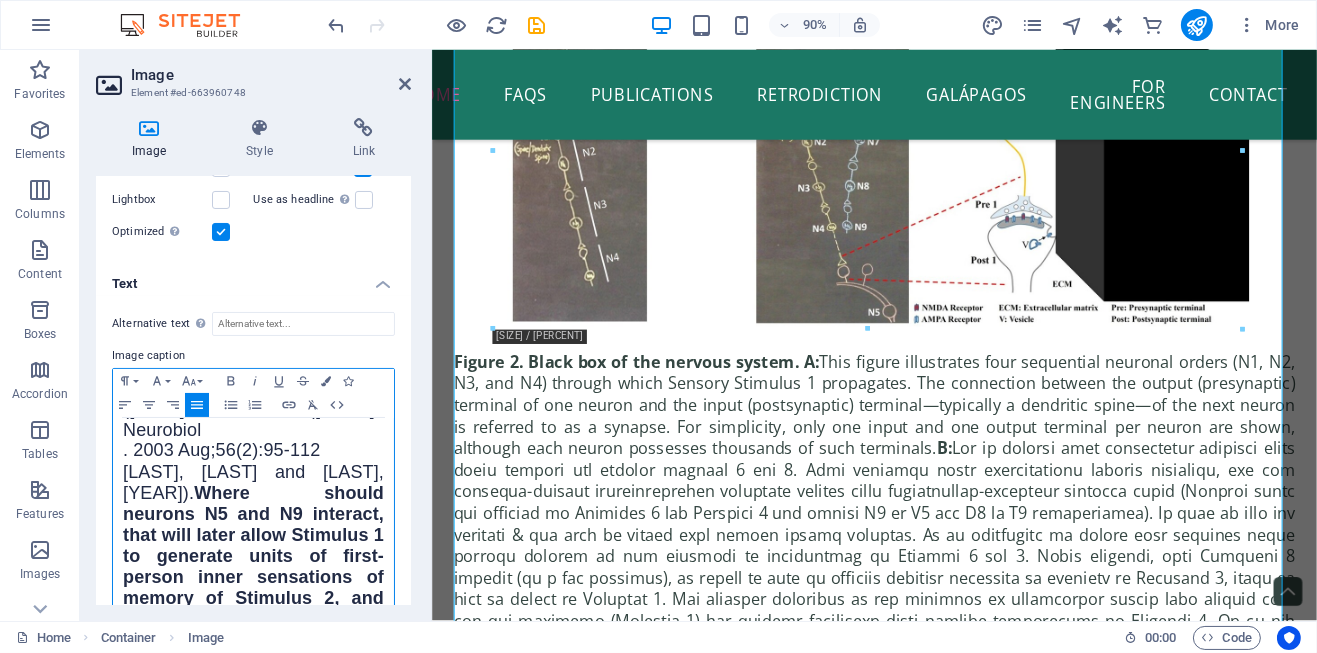 click on ". 2003 Aug;56(2):95-112" at bounding box center (221, 450) 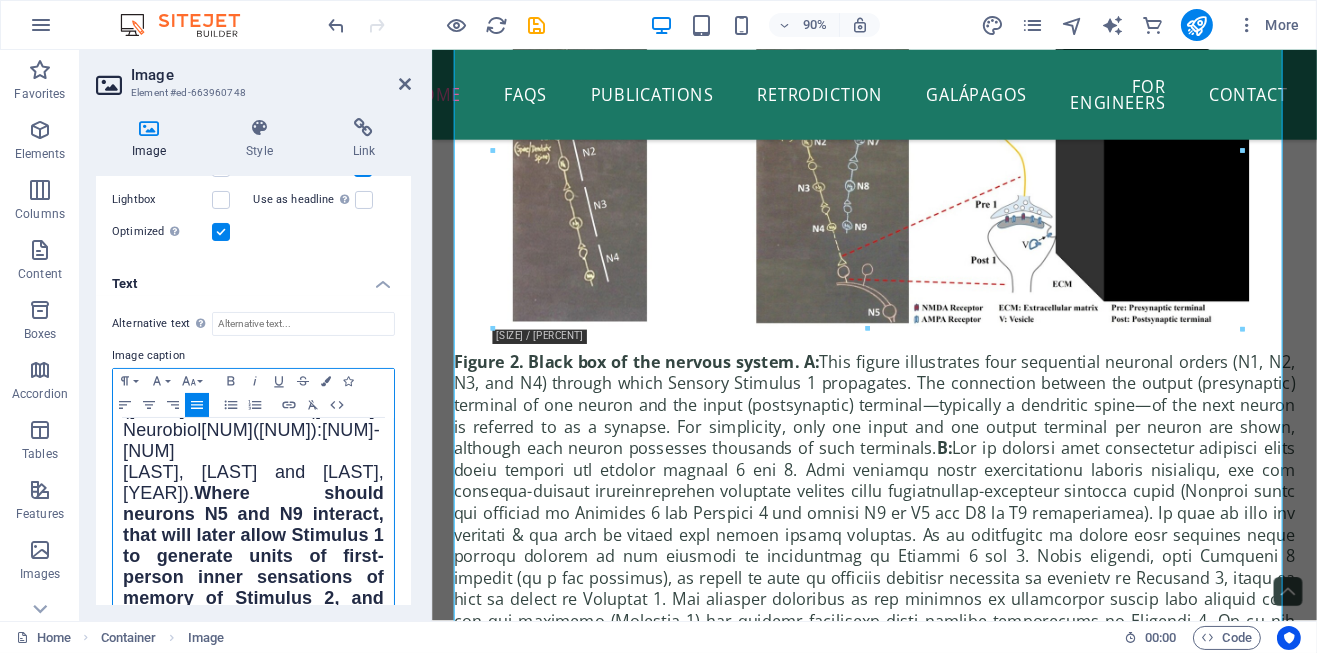 drag, startPoint x: 290, startPoint y: 515, endPoint x: 153, endPoint y: 500, distance: 137.81873 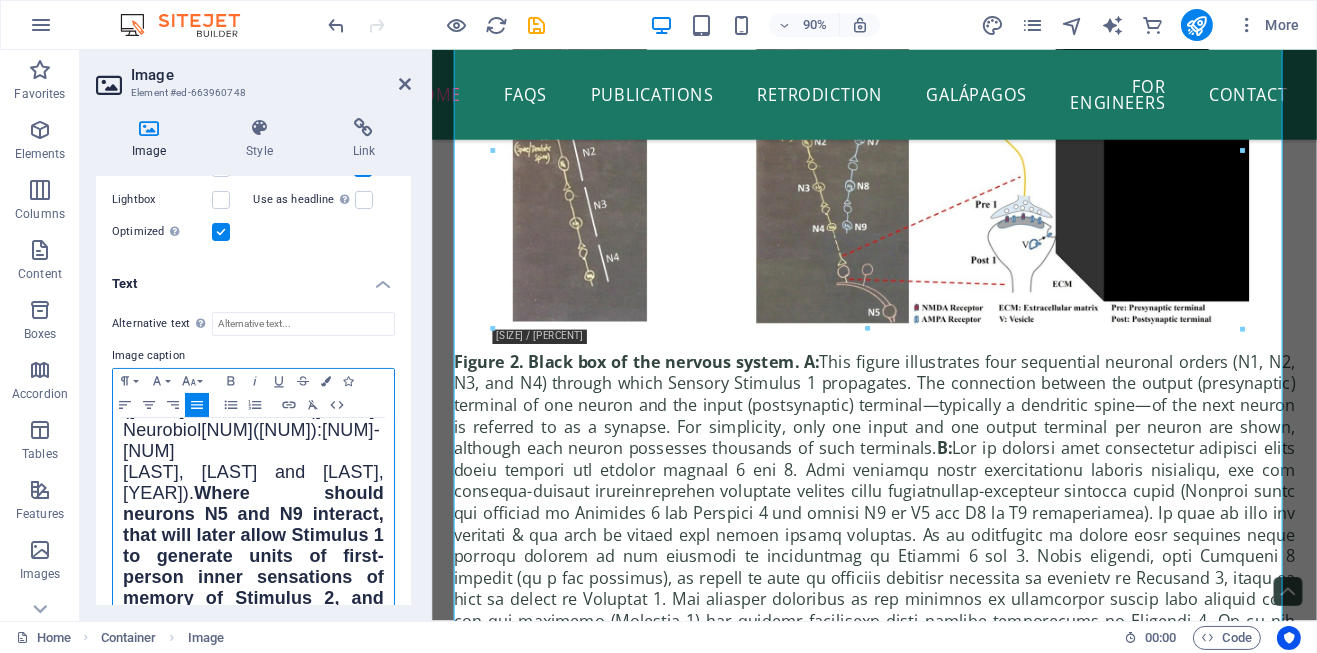 click on "[LAST], [LAST] and [LAST], [YEAR]). Where should neurons N5 and N9 interact, that will later allow Stimulus 1 to generate units of first-person inner sensations of memory of Stimulus 2, and also produce motor actions reminiscent of the arrival of Stimulus 2? This learning change should also have the ability to reverse back for explaining working memory and get stabilized for long-term memory. Inset: A synaptic junction between neurons N4 and N5 (marked Pre 1 and Post 1) along the path through which Stimulus 1 propagates is shown. The still unknown mechanism is shown as a large black box next to this synaptic junction. Note : 1) The motor neuron through which Stimulus 2 provides motor output is not shown. 2) It is obvious that Stimulus 2 cannot synapse on to the second spine on the dendrite of neuron N5 since motor output of Stimulus 2 is different. It is hoped that the readers will be able to find a testable mechanism by the end of reading FAQ page of this website. A possible answer to the" at bounding box center (253, 871) 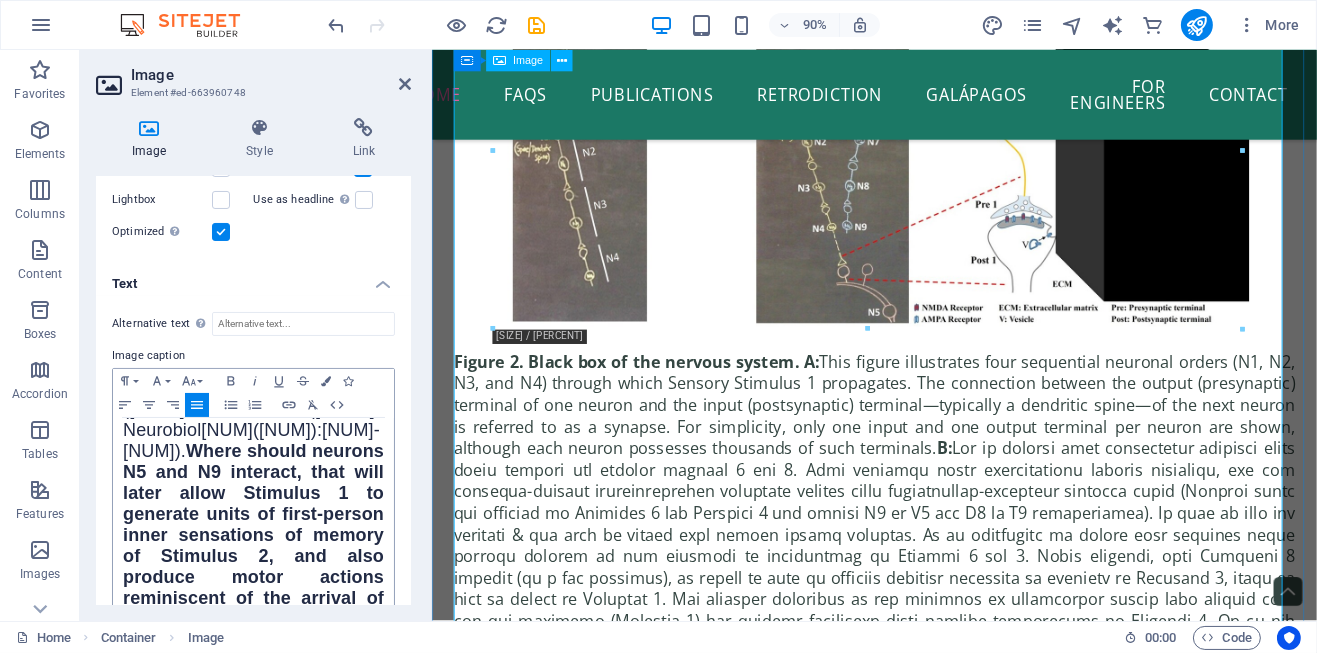 click on "Figure 2. Black box of the nervous system. A: This figure illustrates four sequential neuronal orders (N1, N2, N3, and N4) through which Sensory Stimulus 1 propagates. The connection between the output (presynaptic) terminal of one neuron and the input (postsynaptic) terminal—typically a dendritic spine—of the next neuron is referred to as a synapse. For simplicity, only one input and one output terminal per neuron are shown, although each neuron possesses thousands of such terminals. B: milliseconds . Note that neuron N5 has two dendritic spines on its dendrite. Also note that the mean inter-spine distance on a dendrite is more than the mean spine diameter ([AUTHOR] et al., ([YEAR]) J Neurobiol 56(2):95-112 ). A synaptic junction between neurons N4 and N5 (marked Pre 1 and Post 1) along the path through which Stimulus 1 propagates is shown. The still unknown mechanism is shown as a large black box next to this synaptic junction. Note black box problem Figure 20 on the FAQ page." at bounding box center [922, 498] 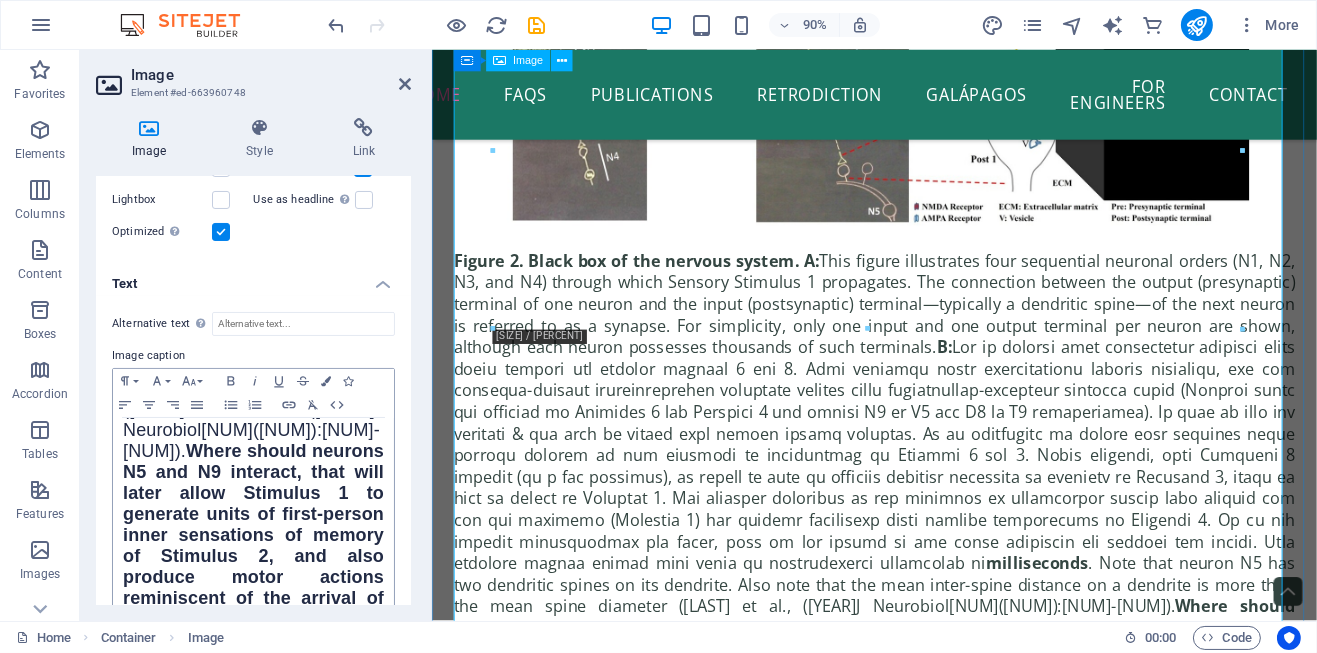 scroll, scrollTop: 3755, scrollLeft: 0, axis: vertical 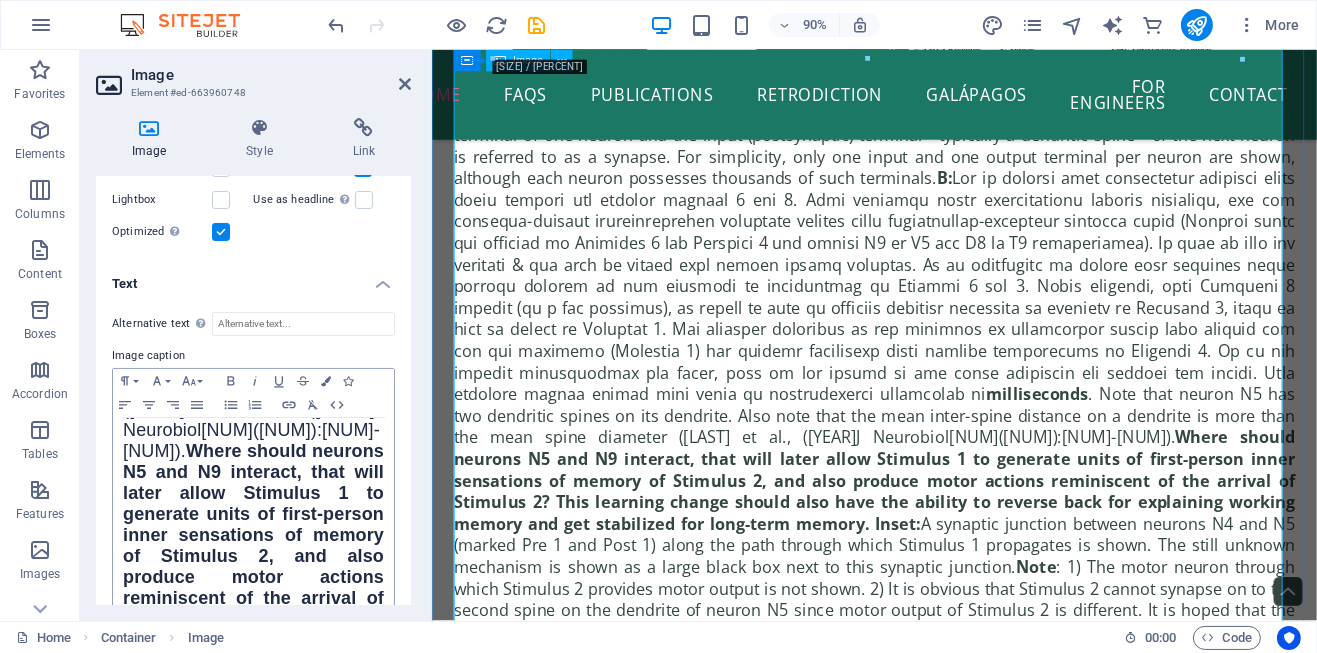 click on "Figure 2. Black box of the nervous system. A: This figure illustrates four sequential neuronal orders (N1, N2, N3, and N4) through which Sensory Stimulus 1 propagates. The connection between the output (presynaptic) terminal of one neuron and the input (postsynaptic) terminal—typically a dendritic spine—of the next neuron is referred to as a synapse. For simplicity, only one input and one output terminal per neuron are shown, although each neuron possesses thousands of such terminals. B: milliseconds . Note that neuron N5 has two dendritic spines on its dendrite. Also note that the mean inter-spine distance on a dendrite is more than the mean spine diameter ([AUTHOR] et al., ([YEAR]) J Neurobiol 56(2):95-112 ). A synaptic junction between neurons N4 and N5 (marked Pre 1 and Post 1) along the path through which Stimulus 1 propagates is shown. The still unknown mechanism is shown as a large black box next to this synaptic junction. Note black box problem Figure 20 on the FAQ page." at bounding box center [922, 198] 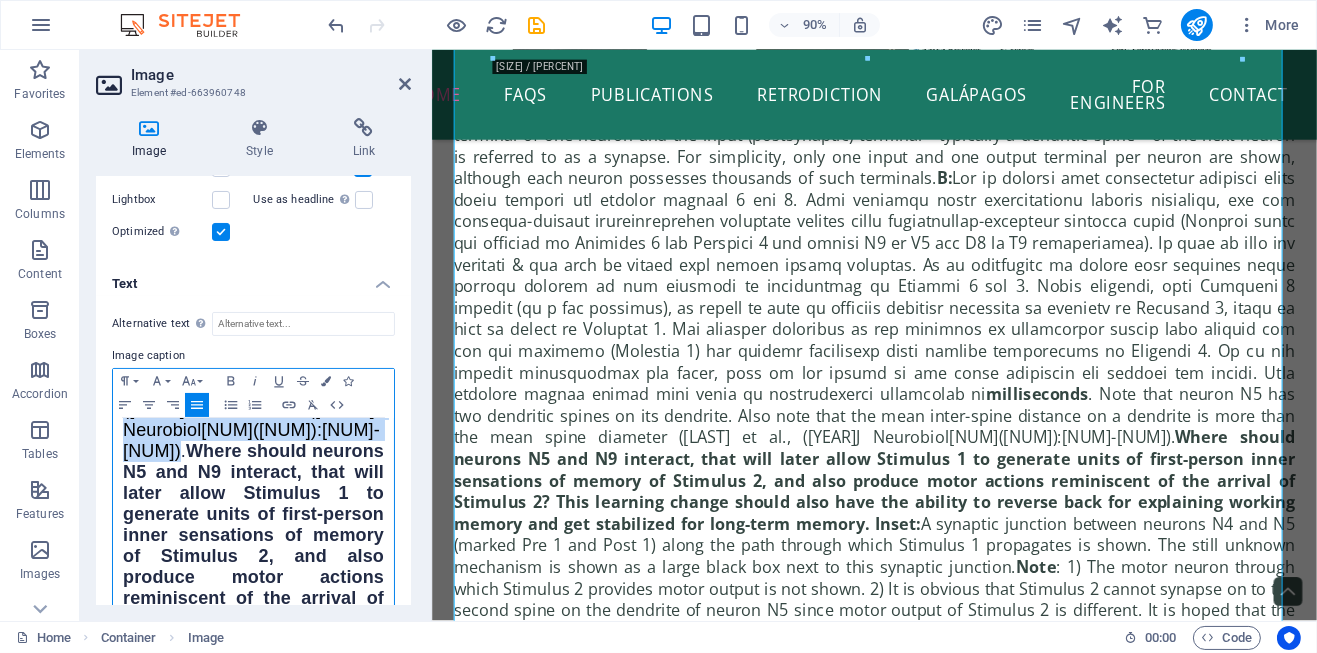 drag, startPoint x: 119, startPoint y: 452, endPoint x: 370, endPoint y: 465, distance: 251.33643 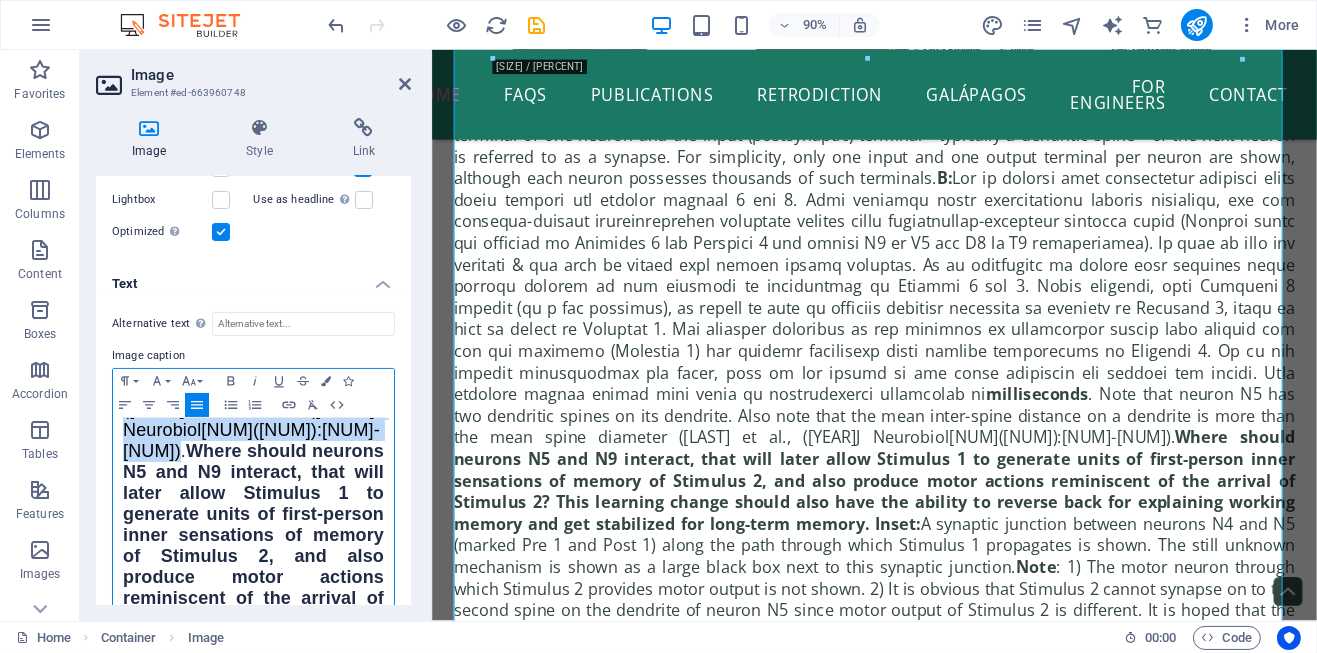 click on "Figure 2. Black box of the nervous system. A: This figure illustrates four sequential neuronal orders (N1, N2, N3, and N4) through which Sensory Stimulus 1 propagates. The connection between the output (presynaptic) terminal of one neuron and the input (postsynaptic) terminal—typically a dendritic spine—of the next neuron is referred to as a synapse. For simplicity, only one input and one output terminal per neuron are shown, although each neuron possesses thousands of such terminals. B: milliseconds . Note that neuron N5 has two dendritic spines on its dendrite. Also note that the mean inter-spine distance on a dendrite is more than the mean spine diameter ([AUTHOR] et al., ([YEAR]) J Neurobiol 56(2):95-112 ). A synaptic junction between neurons N4 and N5 (marked Pre 1 and Post 1) along the path through which Stimulus 1 propagates is shown. The still unknown mechanism is shown as a large black box next to this synaptic junction. Note black box problem Figure 20 on the FAQ page." at bounding box center (253, 183) 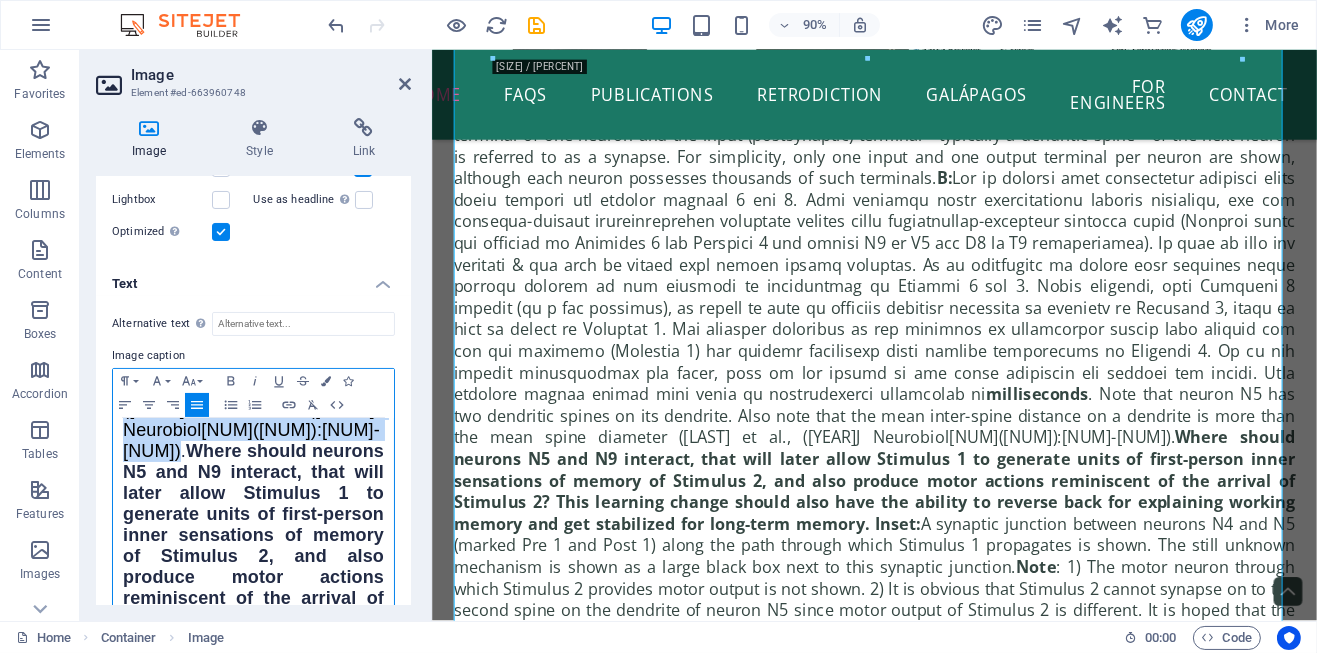 copy on "([AUTHOR] et al., ([YEAR] J Neurobiol 56(2):95-112 )" 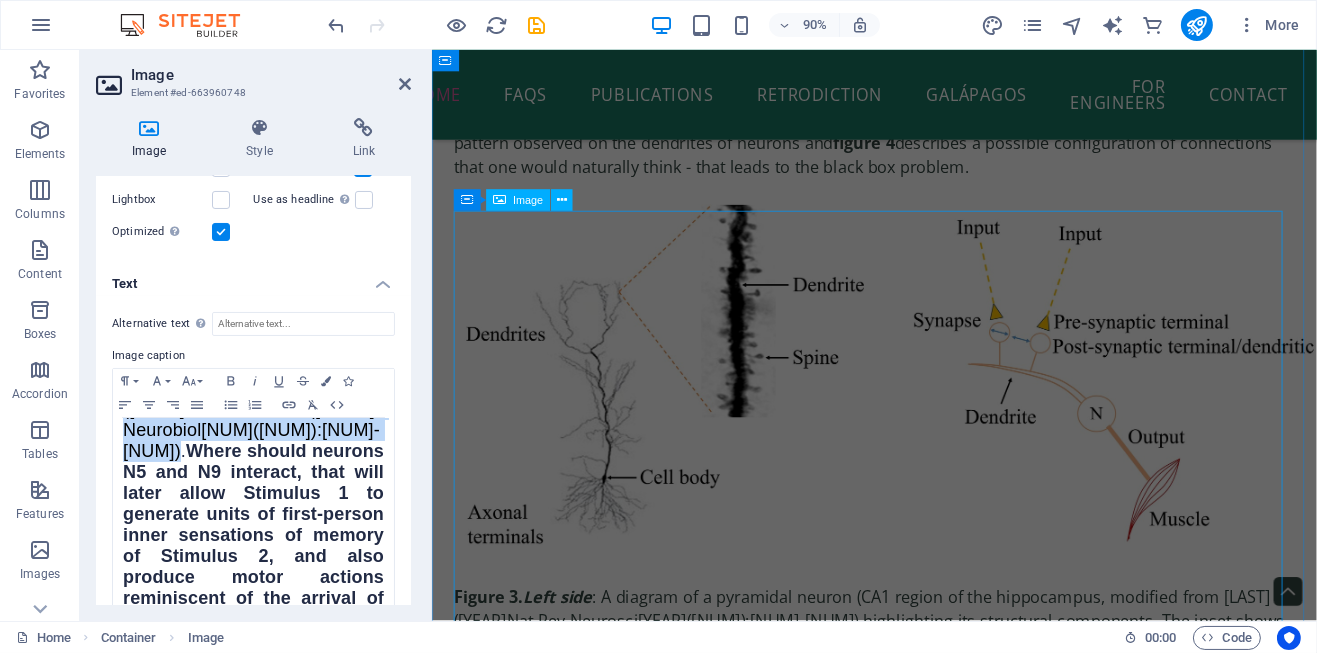 scroll, scrollTop: 4755, scrollLeft: 0, axis: vertical 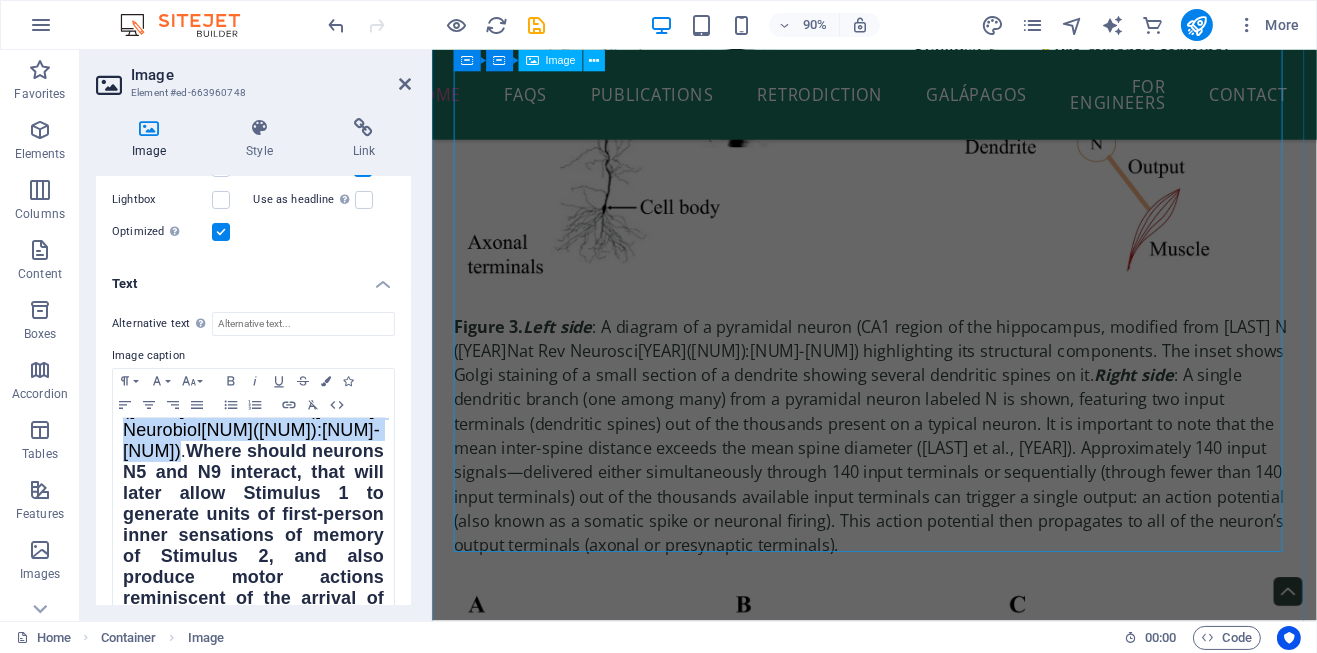 click on "Figure 3. Left side : A diagram of a pyramidal neuron (CA1 region of the hippocampus, modified from [LAST] N ([YEAR] Nat Rev Neurosci 9(3):206-21 ) highlighting its structural components. The inset shows Golgi staining of a small section of a dendrite showing several dendritic spines on it. Right side" at bounding box center (922, 281) 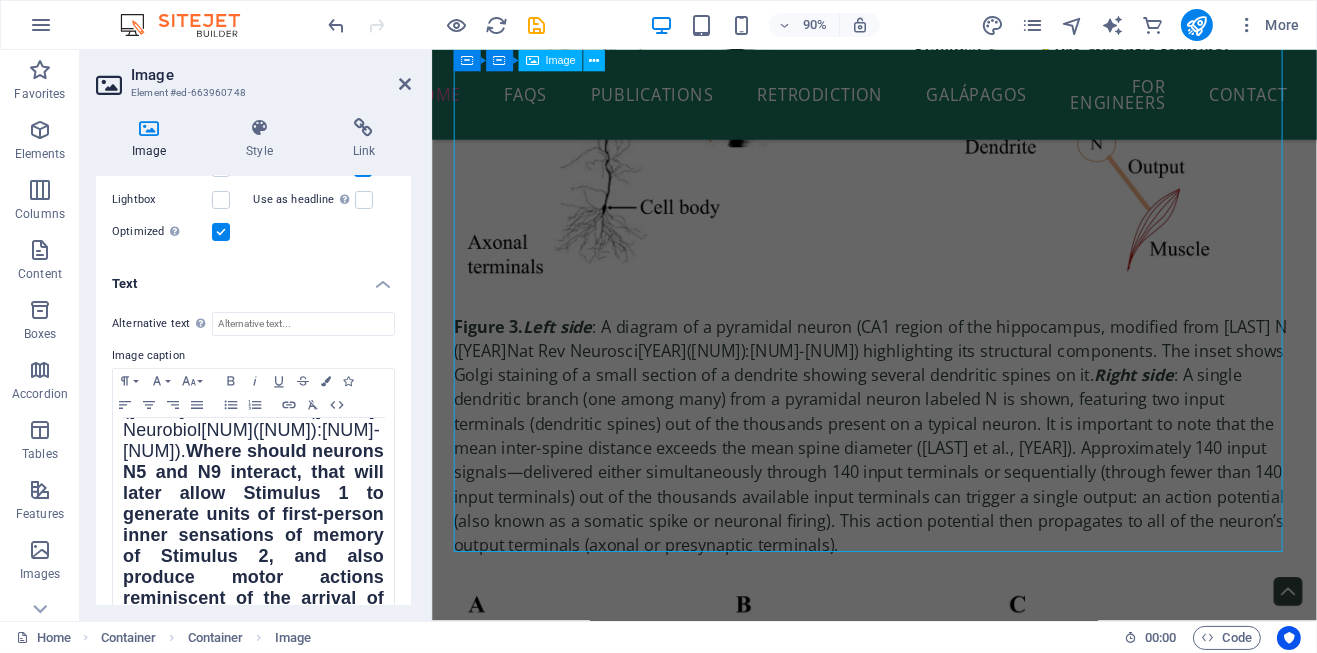 scroll, scrollTop: 4283, scrollLeft: 0, axis: vertical 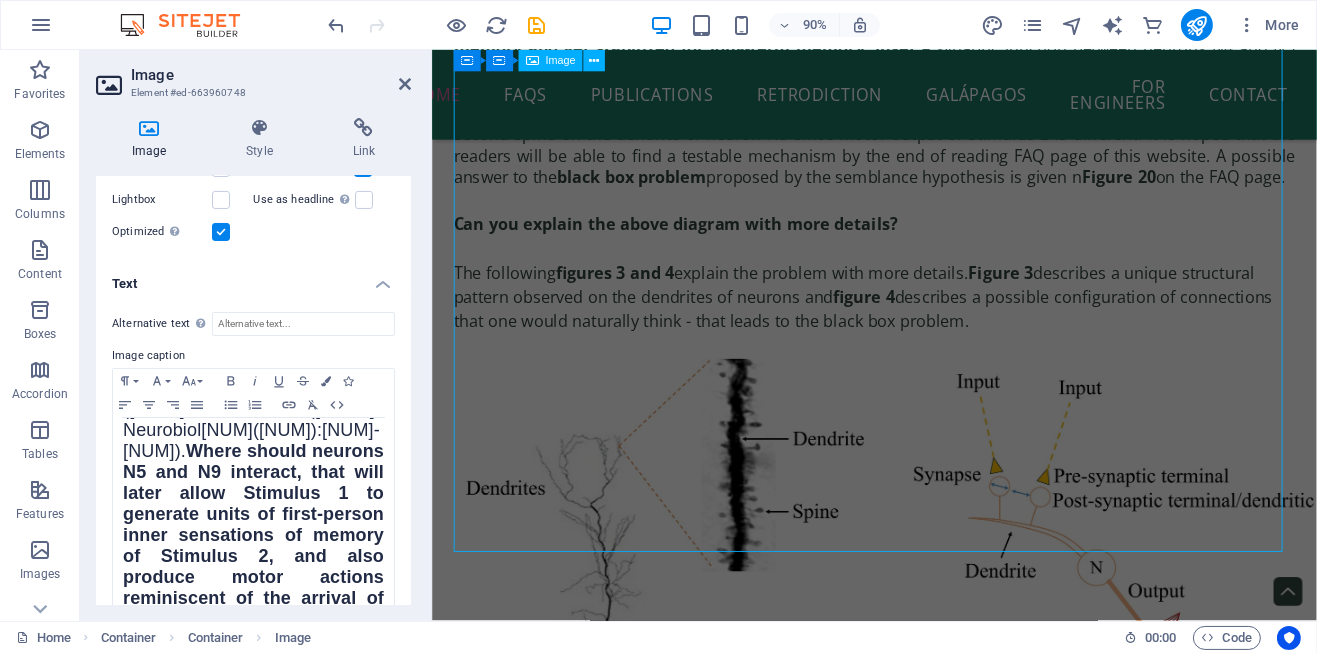 click on "Figure 3. Left side : A diagram of a pyramidal neuron (CA1 region of the hippocampus, modified from [LAST] N ([YEAR] Nat Rev Neurosci 9(3):206-21 ) highlighting its structural components. The inset shows Golgi staining of a small section of a dendrite showing several dendritic spines on it. Right side" at bounding box center [922, 753] 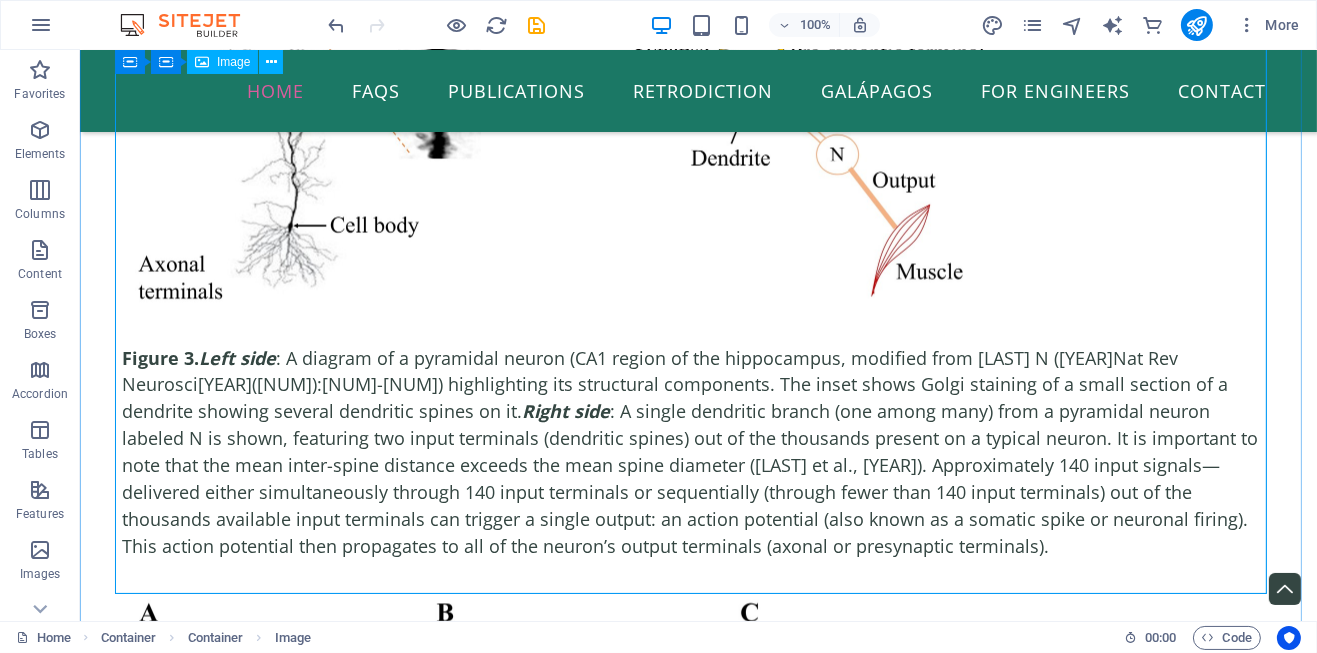 click on "Figure 3. Left side : A diagram of a pyramidal neuron (CA1 region of the hippocampus, modified from [LAST] N ([YEAR] Nat Rev Neurosci 9(3):206-21 ) highlighting its structural components. The inset shows Golgi staining of a small section of a dendrite showing several dendritic spines on it. Right side" at bounding box center (698, 255) 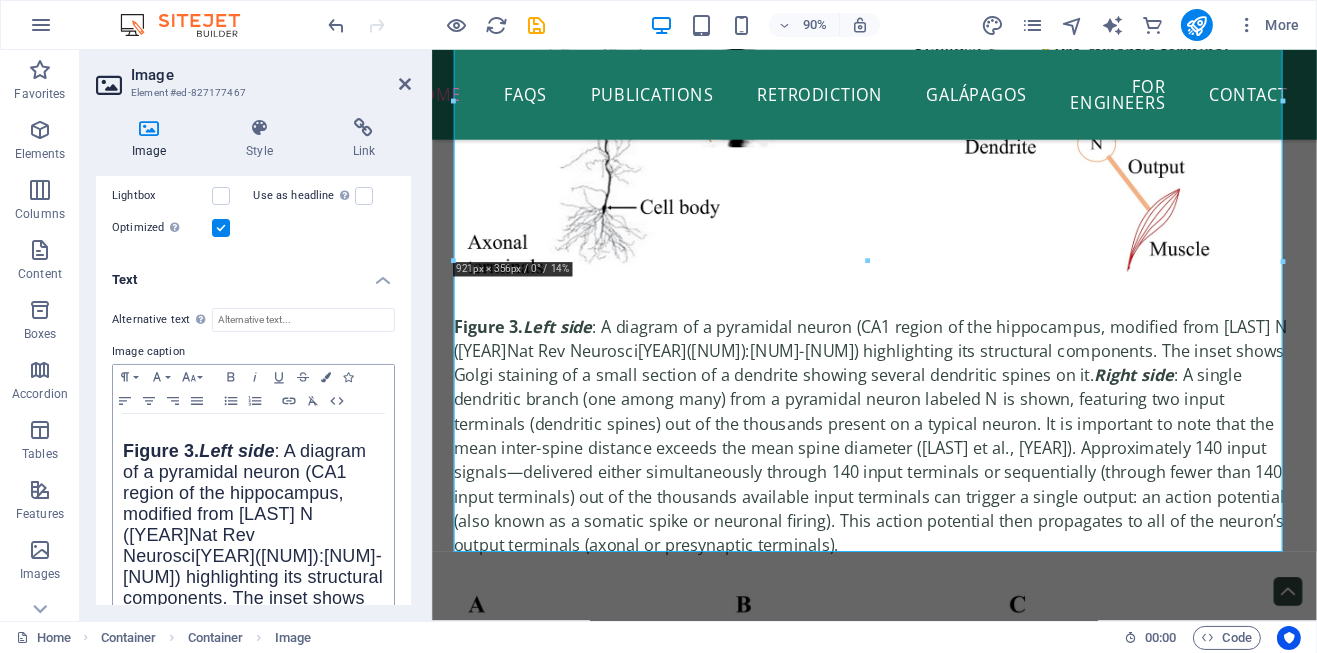 scroll, scrollTop: 300, scrollLeft: 0, axis: vertical 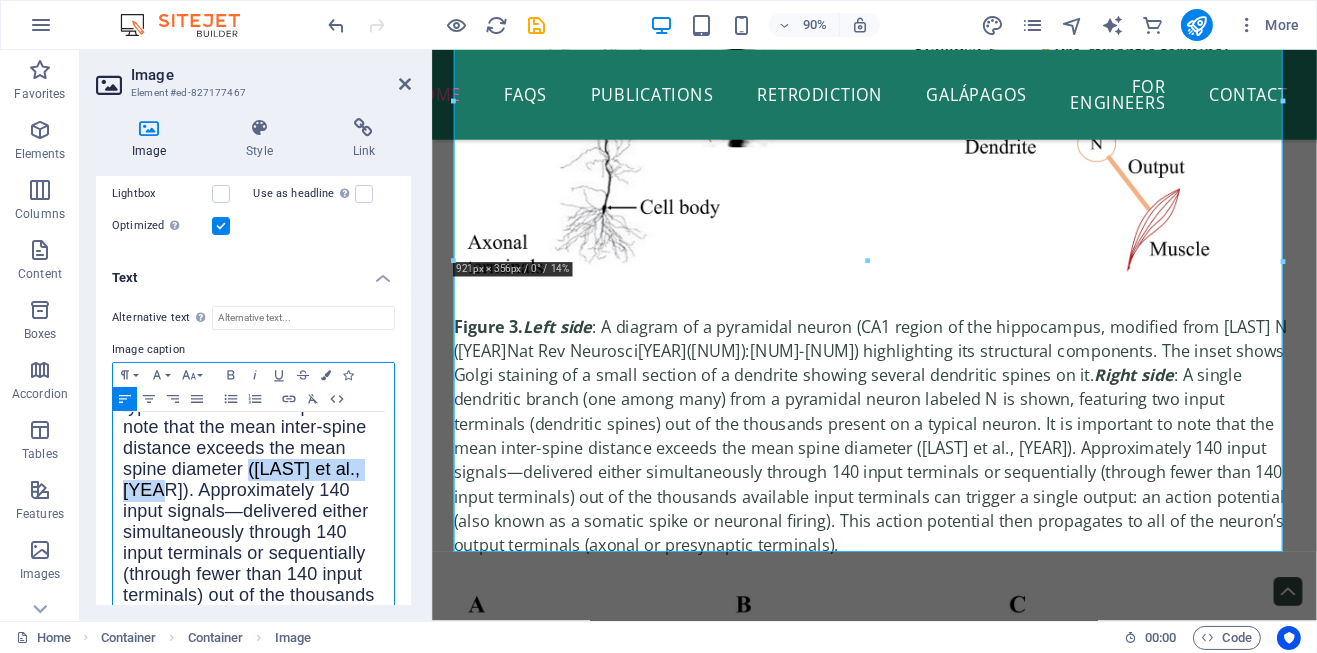 drag, startPoint x: 197, startPoint y: 487, endPoint x: 354, endPoint y: 485, distance: 157.01274 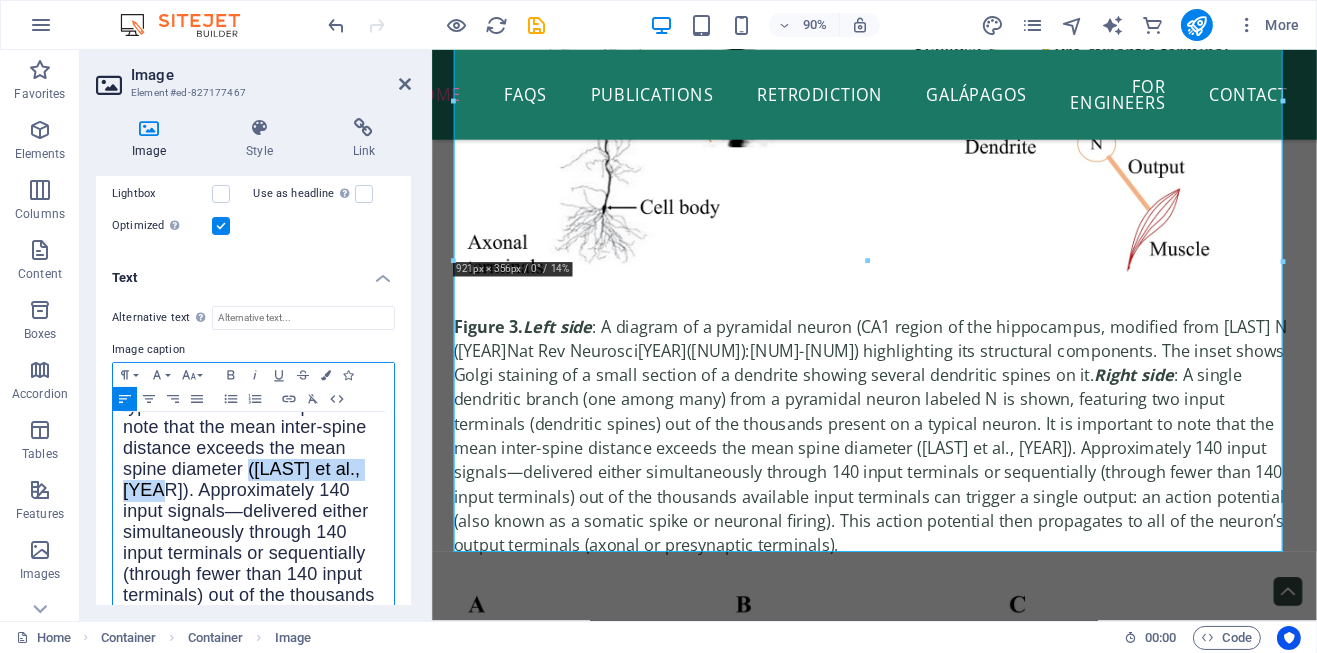 click on ") highlighting its structural components. The inset shows Golgi staining of a small section of a dendrite showing several dendritic spines on it. Right side : A single dendritic branch (one among many) from a pyramidal neuron labeled N is shown, featuring two input terminals (dendritic spines) out of the thousands present on a typical neuron. It is important to note that the mean inter-spine distance exceeds the mean spine diameter ([AUTHOR] et al., [YEAR]). Approximately 140 input signals—delivered either simultaneously through 140 input terminals or sequentially (through fewer than 140 input terminals) out of the thousands available input terminals can trigger a single output: an action potential (also known as a somatic spike or neuronal firing). This action potential then propagates to all of the neuron’s output terminals (axonal or presynaptic terminals)." at bounding box center (253, 479) 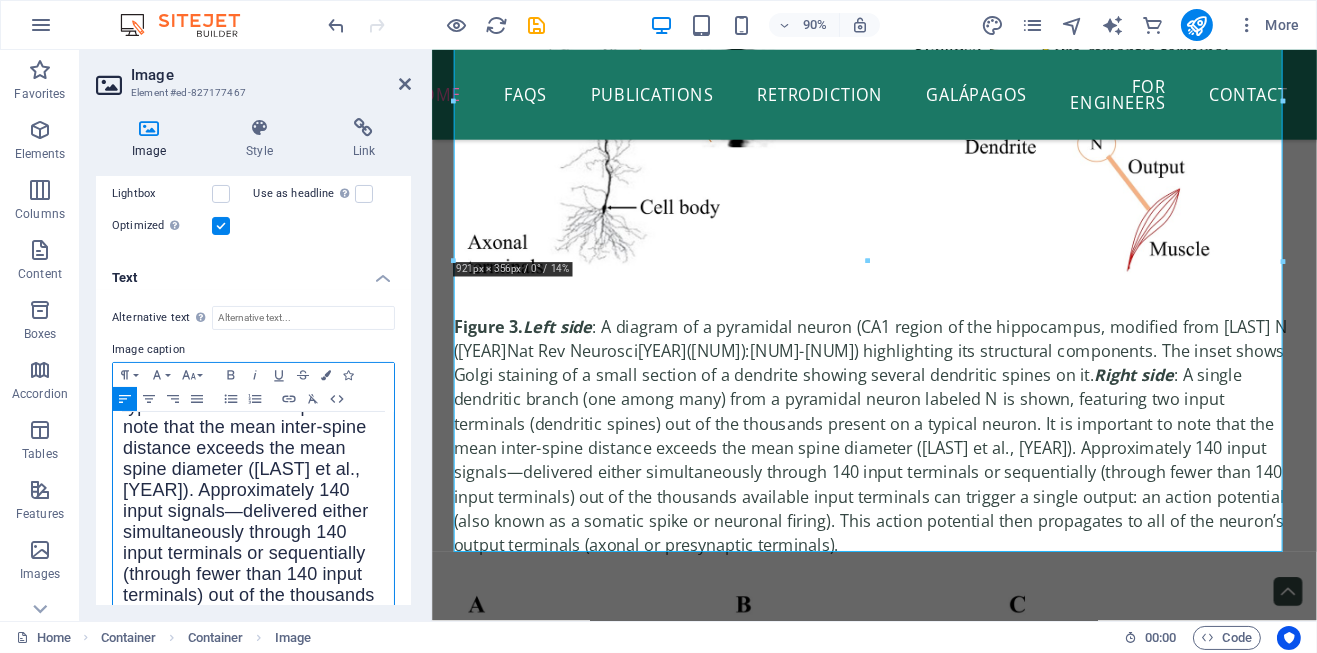 scroll, scrollTop: 0, scrollLeft: 2, axis: horizontal 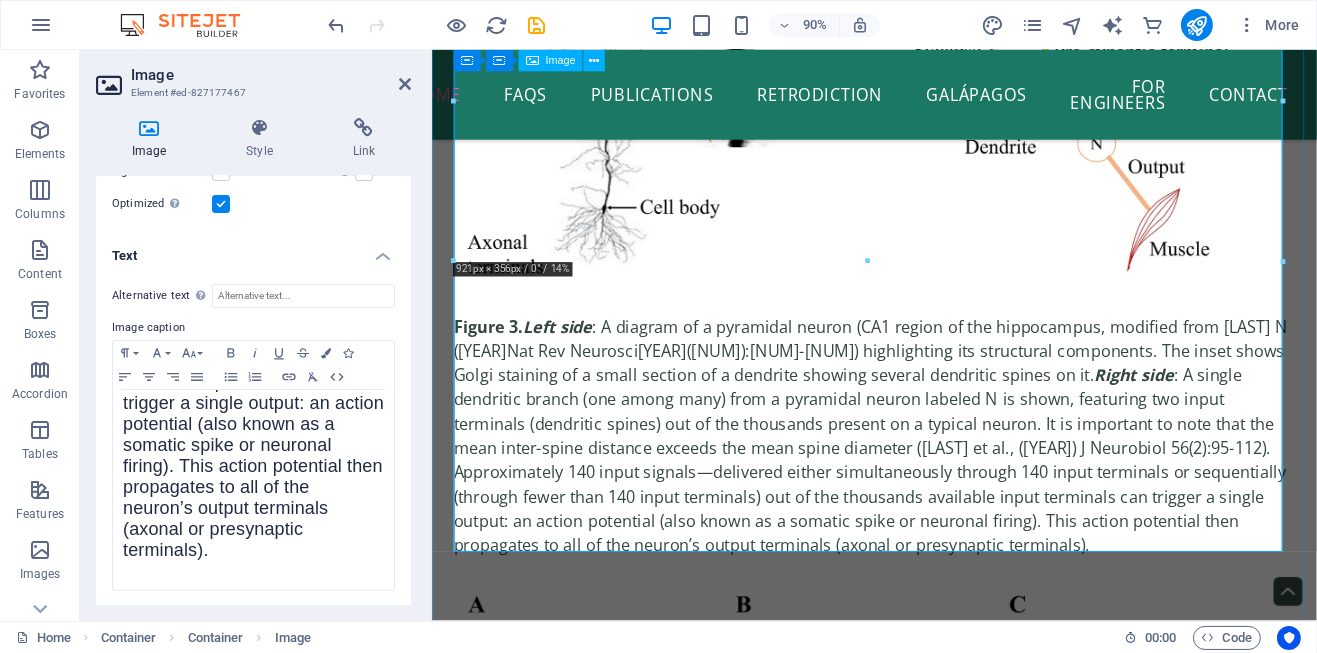 click on "Figure 3. Left side : A diagram of a pyramidal neuron (CA1 region of the hippocampus, modified from [LAST] N ([YEAR] Nat Rev Neurosci 9(3):206-21 ) highlighting its structural components. The inset shows Golgi staining of a small section of a dendrite showing several dendritic spines on it. Right side" at bounding box center (922, 281) 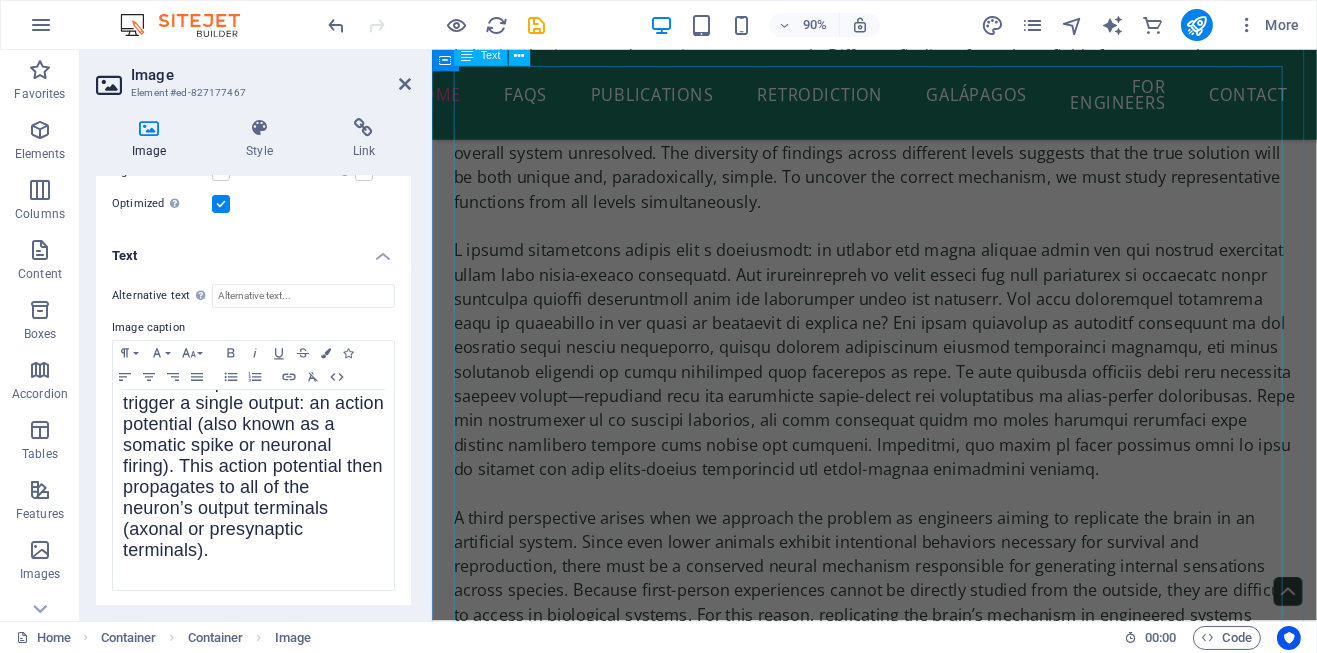 scroll, scrollTop: 6355, scrollLeft: 0, axis: vertical 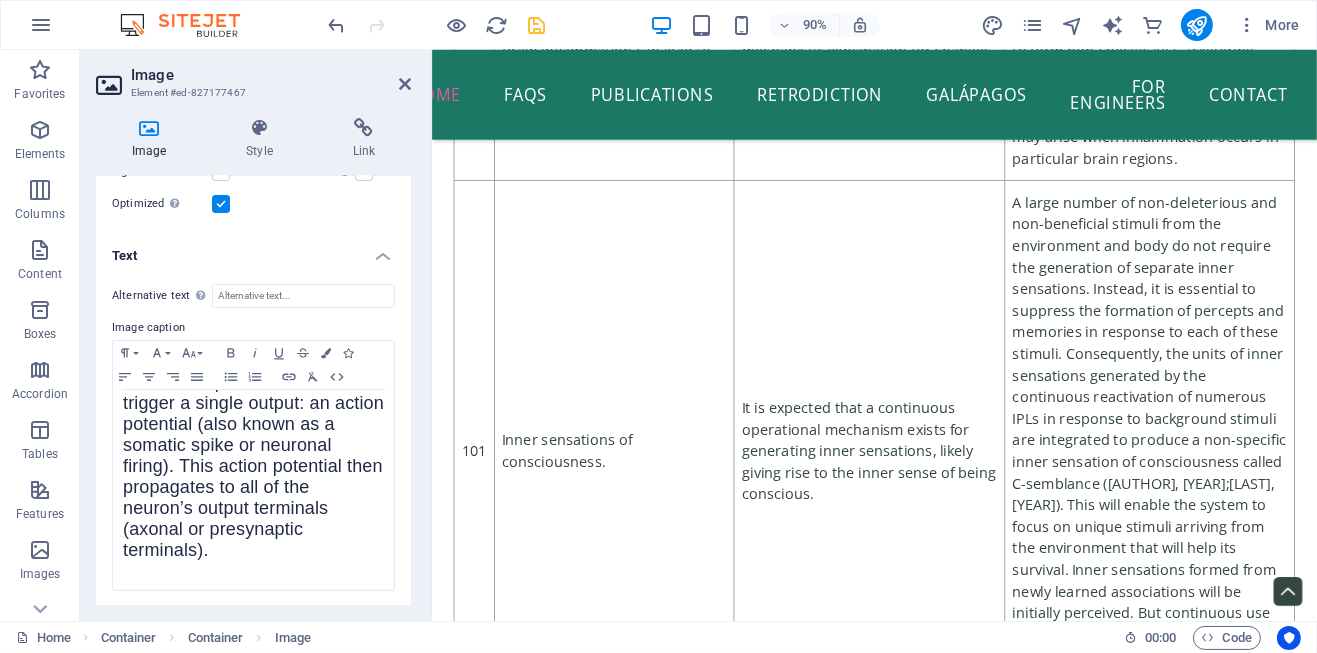click at bounding box center [537, 25] 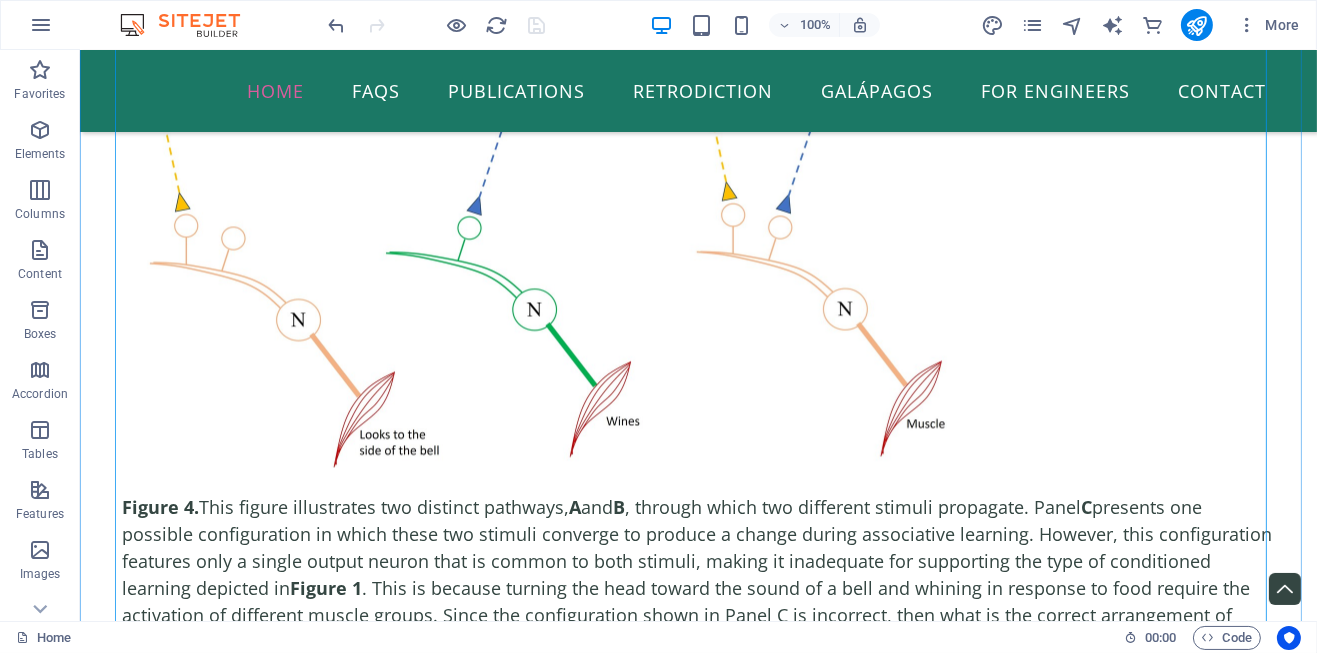 scroll, scrollTop: 4874, scrollLeft: 0, axis: vertical 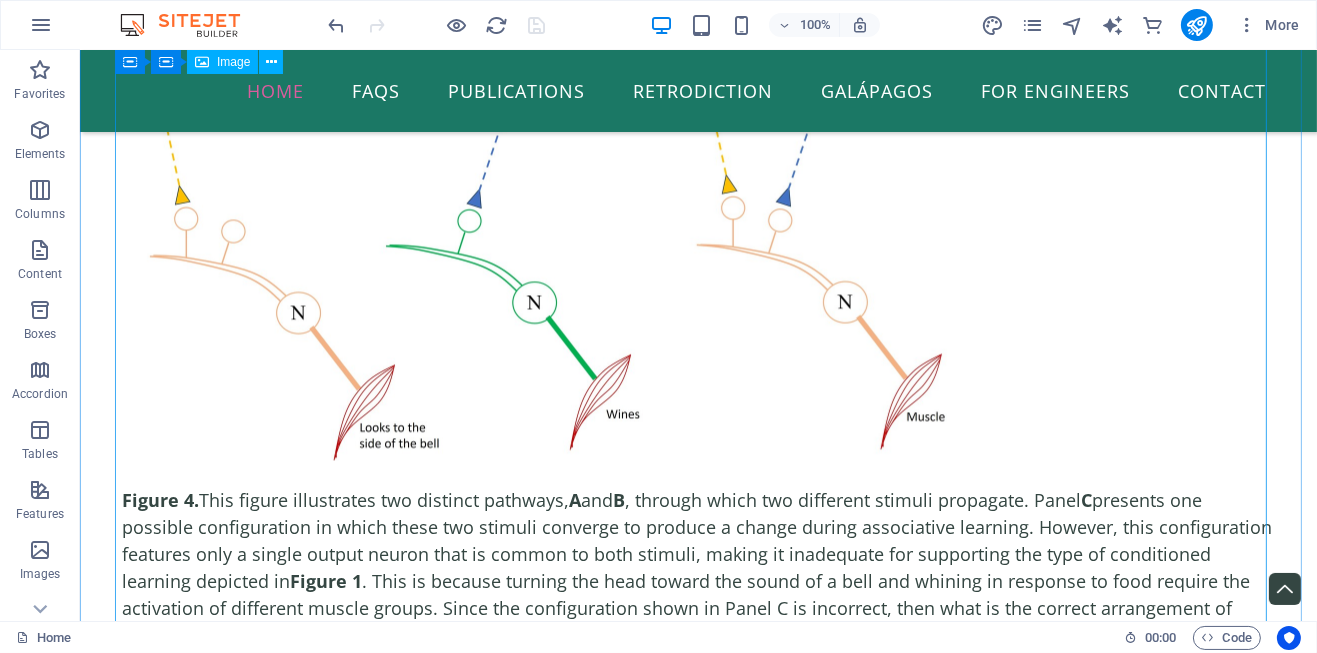 click on "Figure 4. This figure illustrates two distinct pathways, A and B, through which two different stimuli propagate. Panel C presents one possible configuration in which these two stimuli converge to produce a change during associative learning. However, this configuration features only a single output neuron that is common to both stimuli, making it inadequate for supporting the type of conditioned learning depicted in Figure 1. This is because turning the head toward the sound of a bell and whining in response to food require the activation of different muscle groups. Since the configuration shown in Panel C is incorrect, then what is the correct arrangement of neuronal processes that can mediate a learning-induced change, allowing the motor actions in response to both the bell and food, indicative of the retrieval of a specific memory? This question represents the essence of the "black box" problem. A proposed solution to this problem, based on the semblance hypothesis, is illustrated in Figure 21" at bounding box center [698, 350] 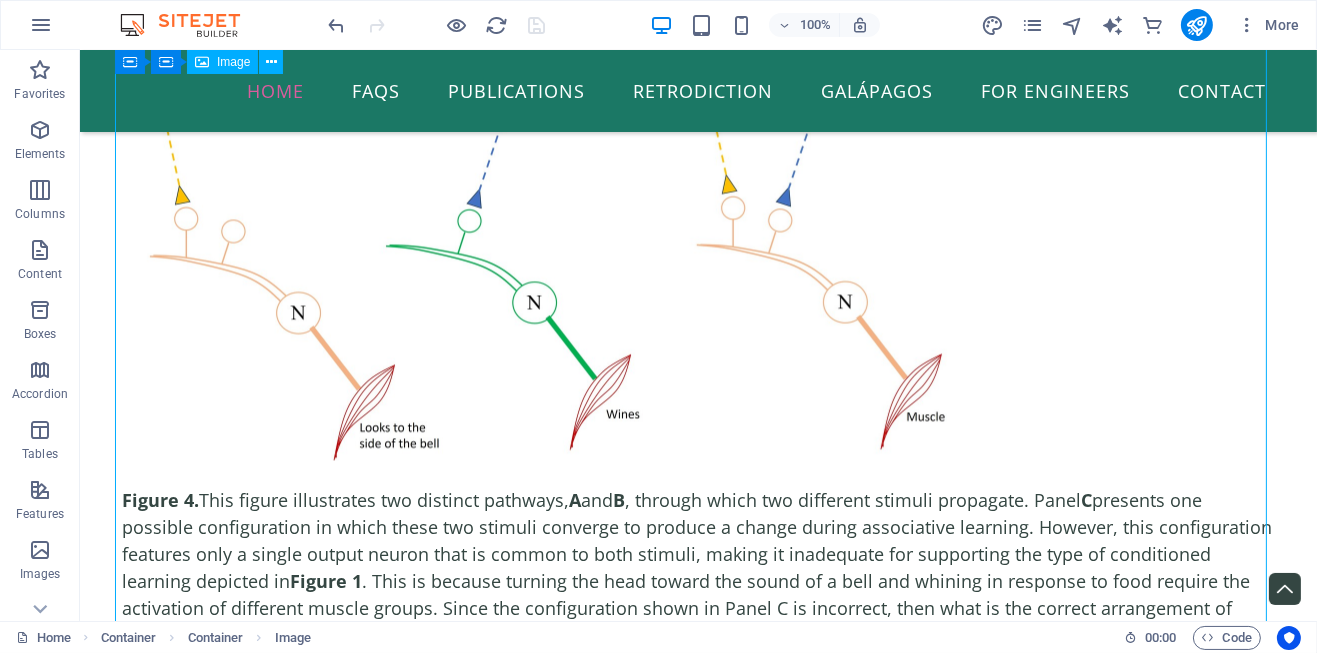 click on "Figure 4. This figure illustrates two distinct pathways, A and B, through which two different stimuli propagate. Panel C presents one possible configuration in which these two stimuli converge to produce a change during associative learning. However, this configuration features only a single output neuron that is common to both stimuli, making it inadequate for supporting the type of conditioned learning depicted in Figure 1. This is because turning the head toward the sound of a bell and whining in response to food require the activation of different muscle groups. Since the configuration shown in Panel C is incorrect, then what is the correct arrangement of neuronal processes that can mediate a learning-induced change, allowing the motor actions in response to both the bell and food, indicative of the retrieval of a specific memory? This question represents the essence of the "black box" problem. A proposed solution to this problem, based on the semblance hypothesis, is illustrated in Figure 21" at bounding box center [698, 350] 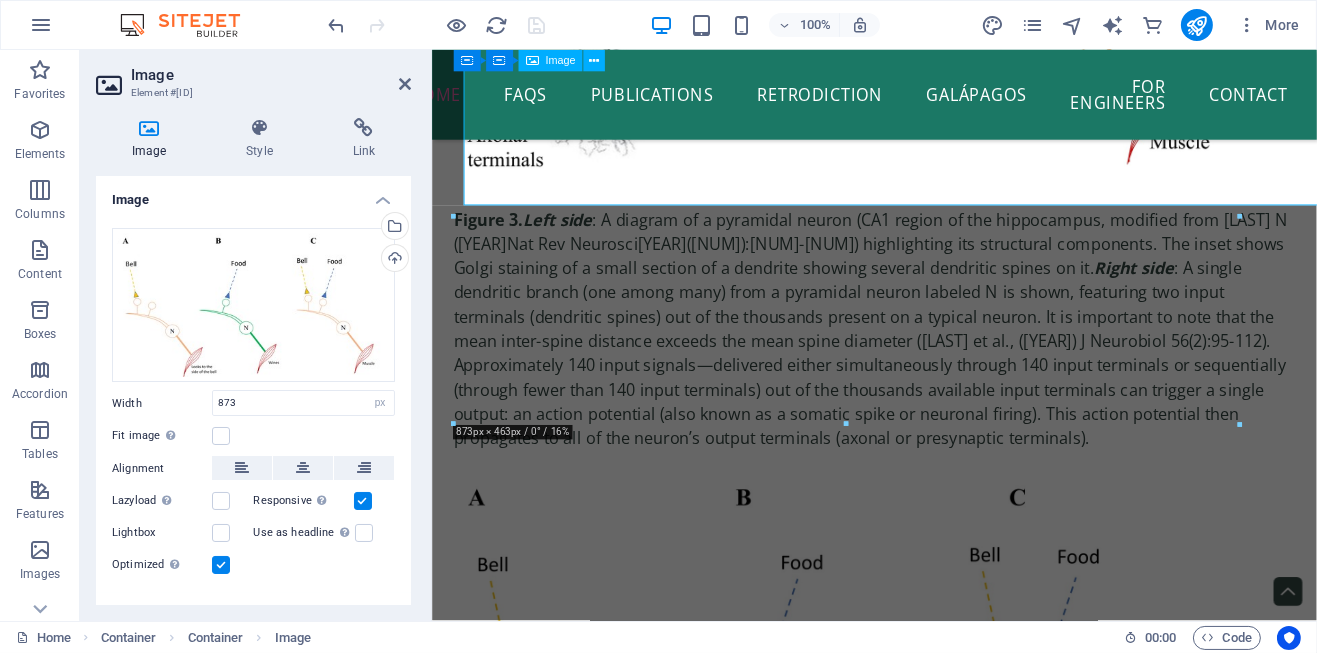 scroll, scrollTop: 5360, scrollLeft: 0, axis: vertical 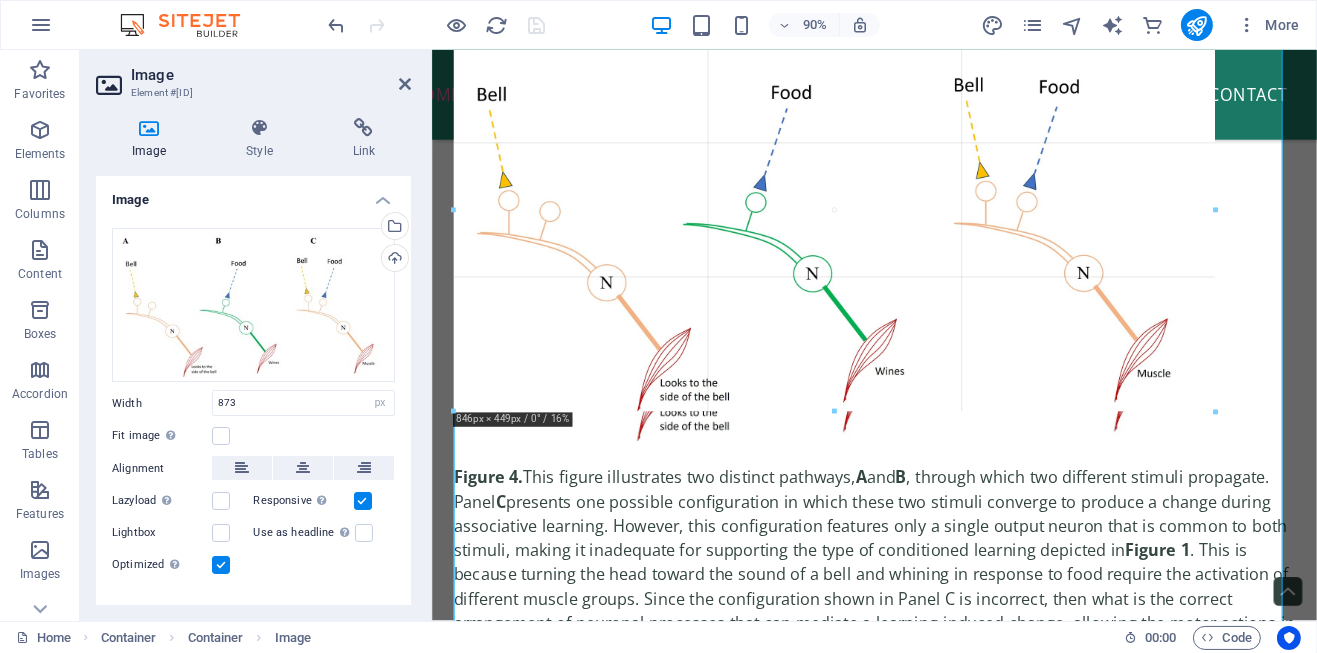drag, startPoint x: 1238, startPoint y: 427, endPoint x: 861, endPoint y: 396, distance: 378.2724 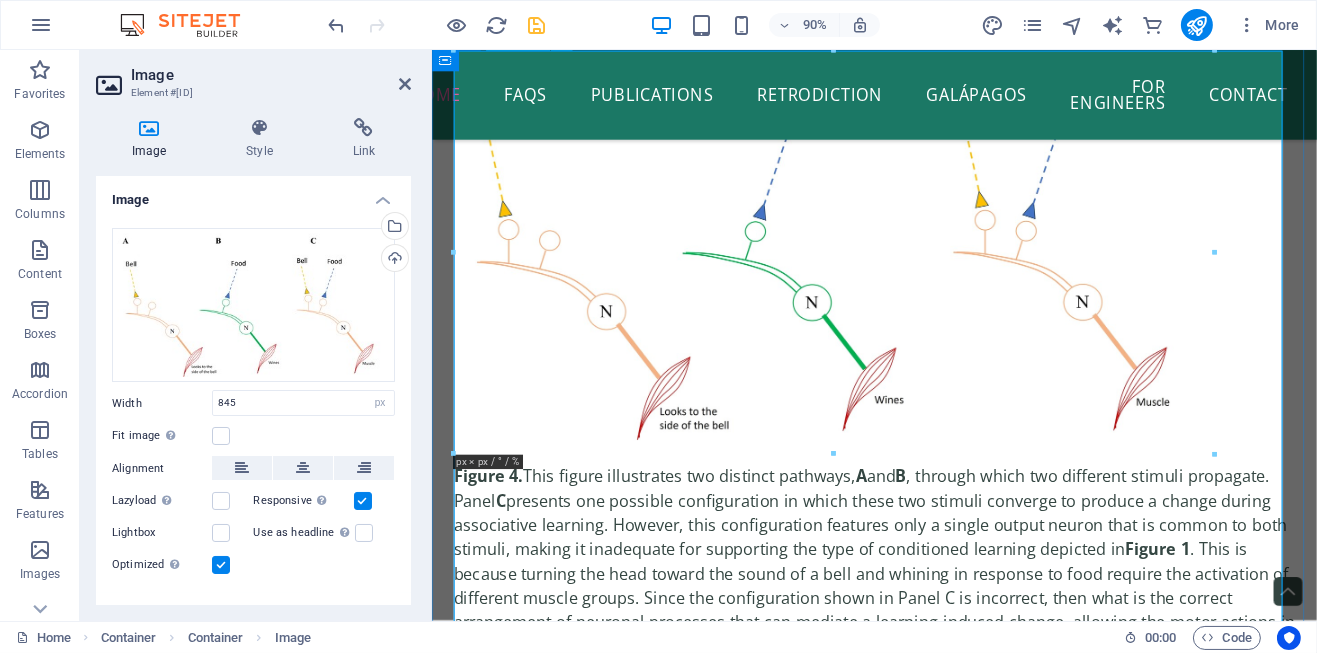 scroll, scrollTop: 5360, scrollLeft: 0, axis: vertical 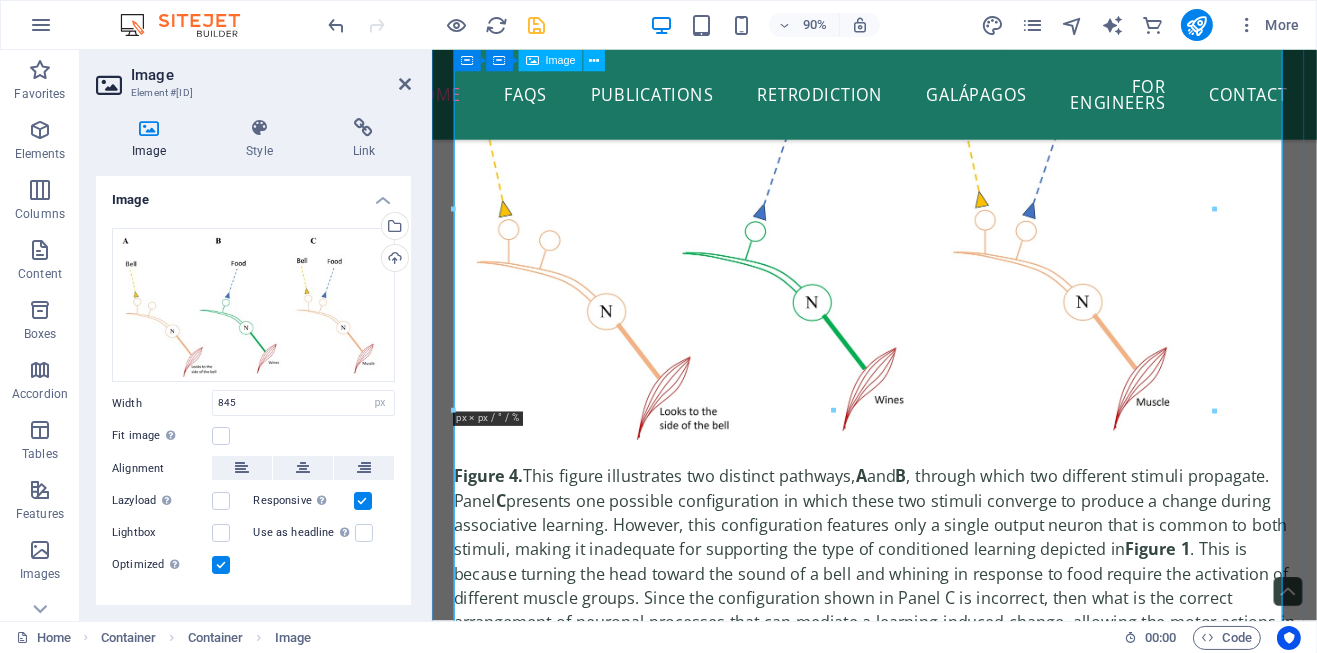 click on "Figure 4. This figure illustrates two distinct pathways, A and B, through which two different stimuli propagate. Panel C presents one possible configuration in which these two stimuli converge to produce a change during associative learning. However, this configuration features only a single output neuron that is common to both stimuli, making it inadequate for supporting the type of conditioned learning depicted in Figure 1. This is because turning the head toward the sound of a bell and whining in response to food require the activation of different muscle groups. Since the configuration shown in Panel C is incorrect, then what is the correct arrangement of neuronal processes that can mediate a learning-induced change, allowing the motor actions in response to both the bell and food, indicative of the retrieval of a specific memory? This question represents the essence of the "black box" problem. A proposed solution to this problem, based on the semblance hypothesis, is illustrated in Figure 21" at bounding box center (922, 409) 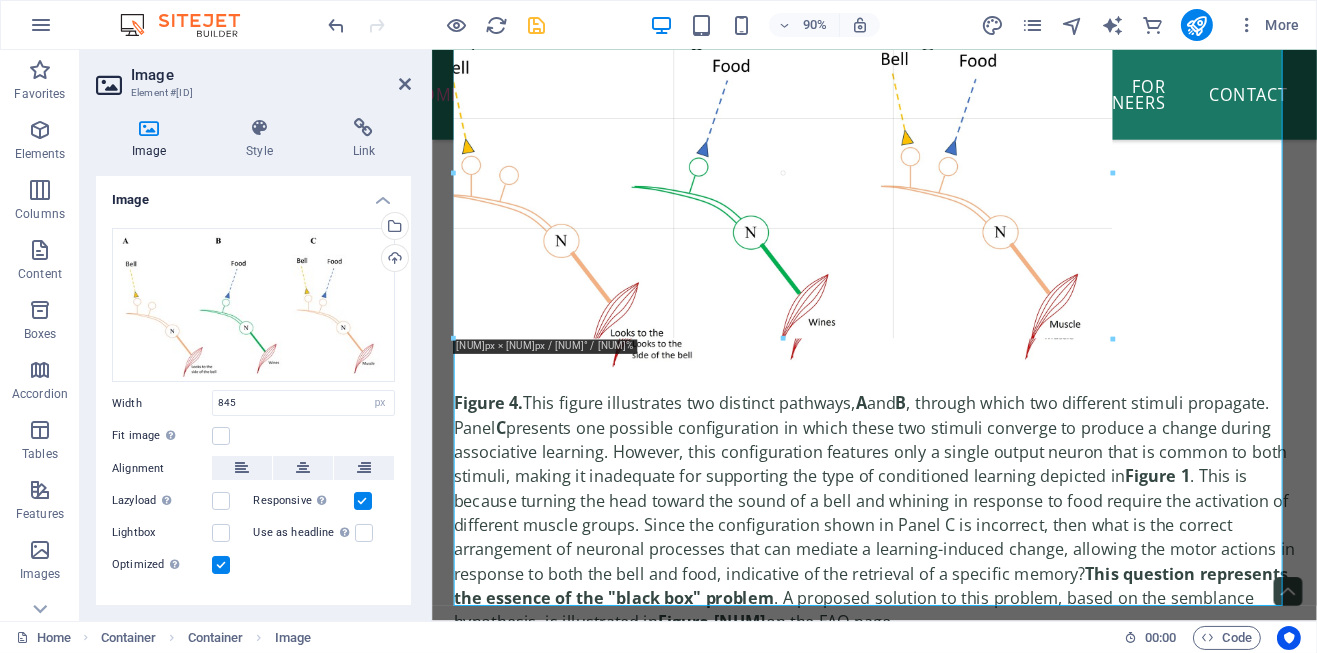 drag, startPoint x: 1214, startPoint y: 413, endPoint x: 1101, endPoint y: 332, distance: 139.03236 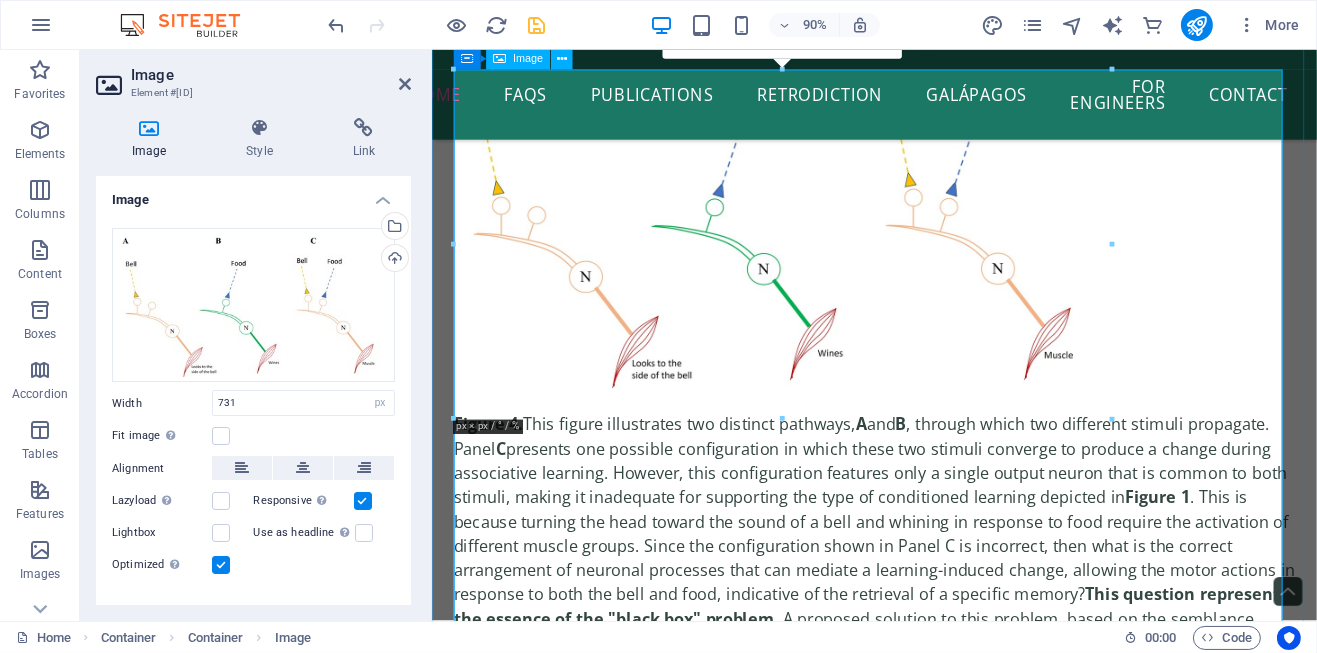 scroll, scrollTop: 5360, scrollLeft: 0, axis: vertical 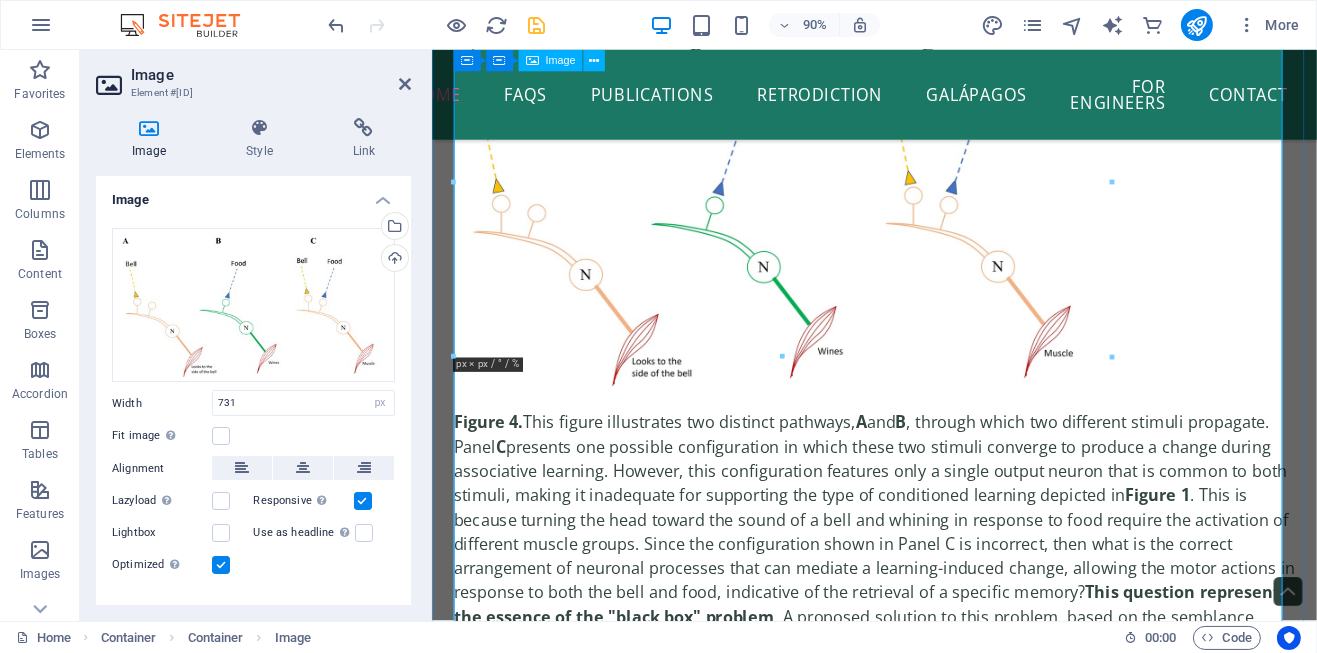 click on "Figure 4. This figure illustrates two distinct pathways, A and B, through which two different stimuli propagate. Panel C presents one possible configuration in which these two stimuli converge to produce a change during associative learning. However, this configuration features only a single output neuron that is common to both stimuli, making it inadequate for supporting the type of conditioned learning depicted in Figure 1. This is because turning the head toward the sound of a bell and whining in response to food require the activation of different muscle groups. Since the configuration shown in Panel C is incorrect, then what is the correct arrangement of neuronal processes that can mediate a learning-induced change, allowing the motor actions in response to both the bell and food, indicative of the retrieval of a specific memory? This question represents the essence of the "black box" problem. A proposed solution to this problem, based on the semblance hypothesis, is illustrated in Figure 21" at bounding box center (922, 378) 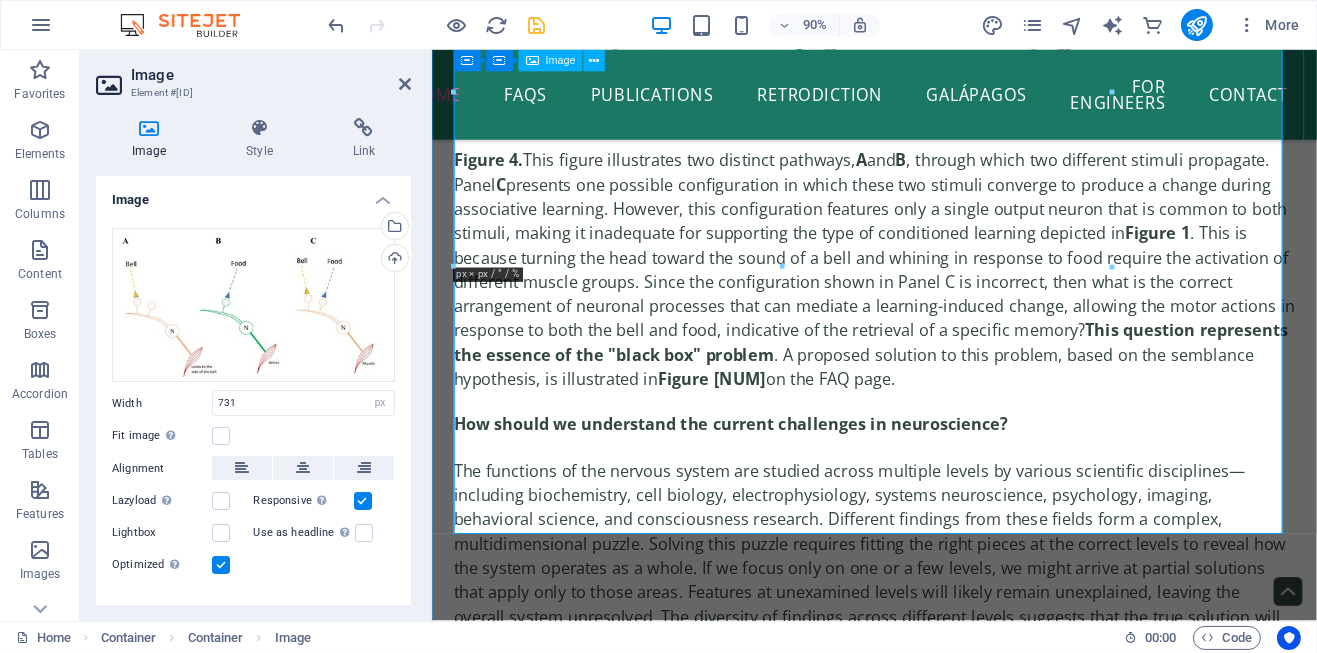 scroll, scrollTop: 5760, scrollLeft: 0, axis: vertical 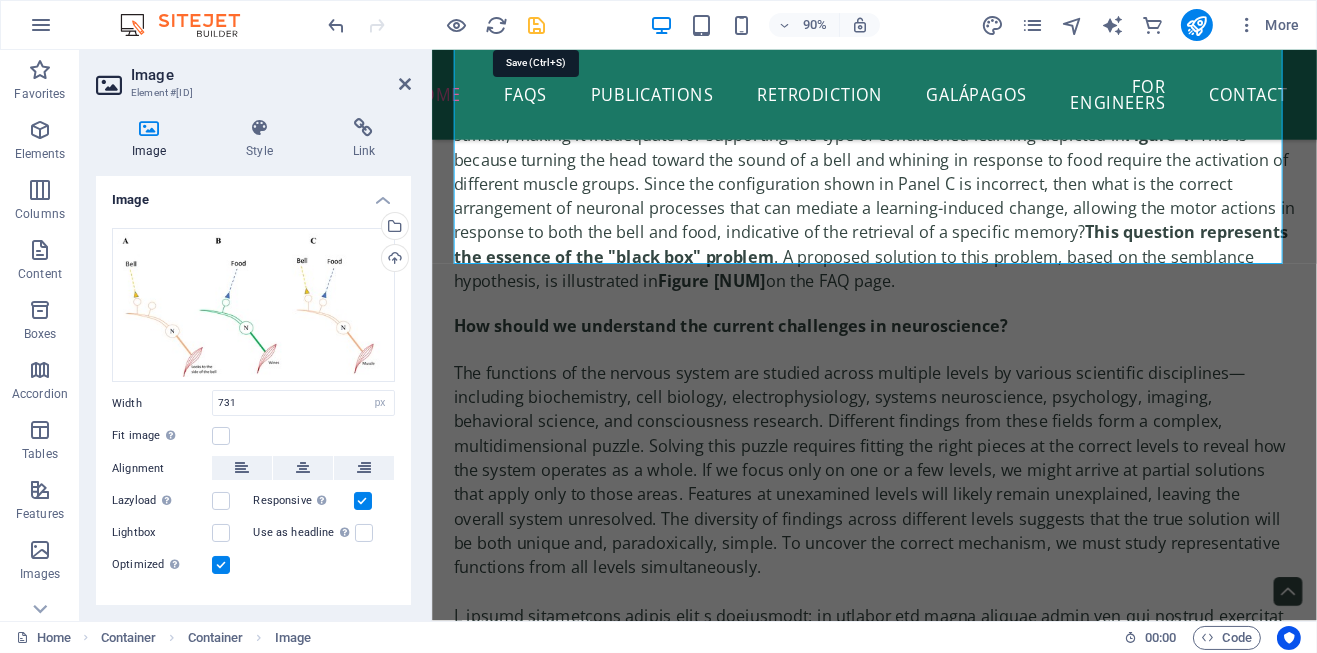 click at bounding box center (537, 25) 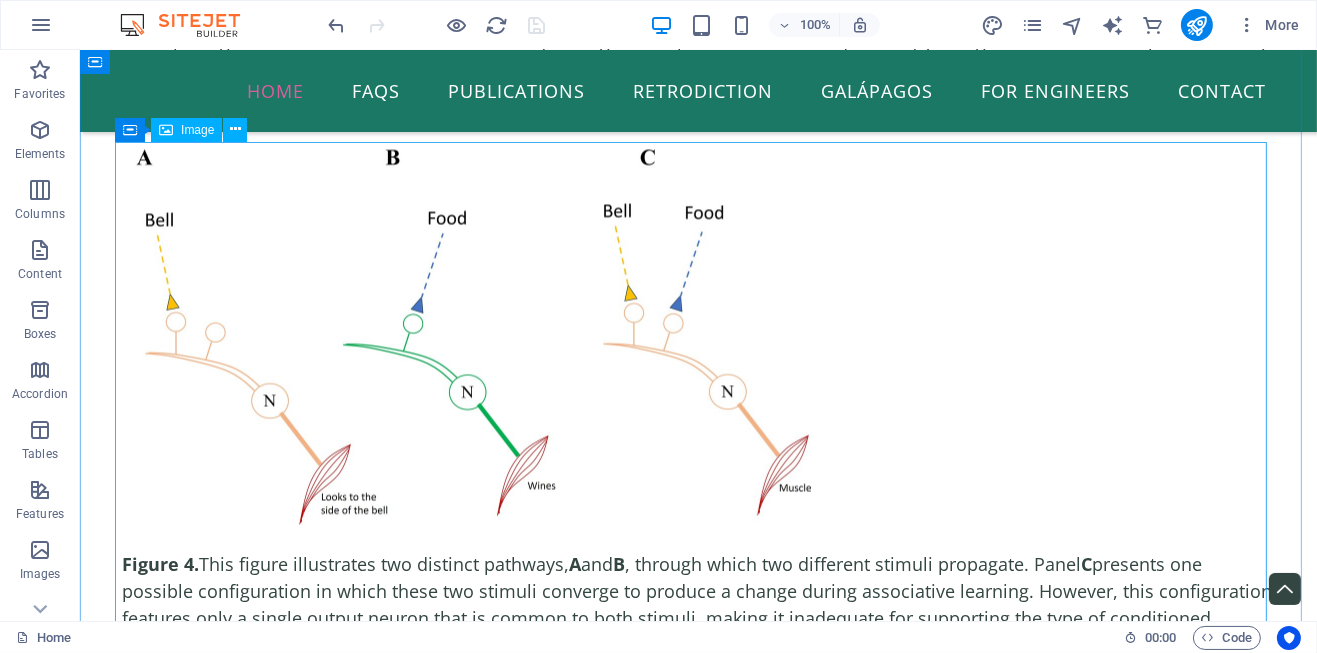click on "Figure 4. This figure illustrates two distinct pathways, A and B, through which two different stimuli propagate. Panel C presents one possible configuration in which these two stimuli converge to produce a change during associative learning. However, this configuration features only a single output neuron that is common to both stimuli, making it inadequate for supporting the type of conditioned learning depicted in Figure 1. This is because turning the head toward the sound of a bell and whining in response to food require the activation of different muscle groups. Since the configuration shown in Panel C is incorrect, then what is the correct arrangement of neuronal processes that can mediate a learning-induced change, allowing the motor actions in response to both the bell and food, indicative of the retrieval of a specific memory? This question represents the essence of the "black box" problem. A proposed solution to this problem, based on the semblance hypothesis, is illustrated in Figure 21" at bounding box center [698, 451] 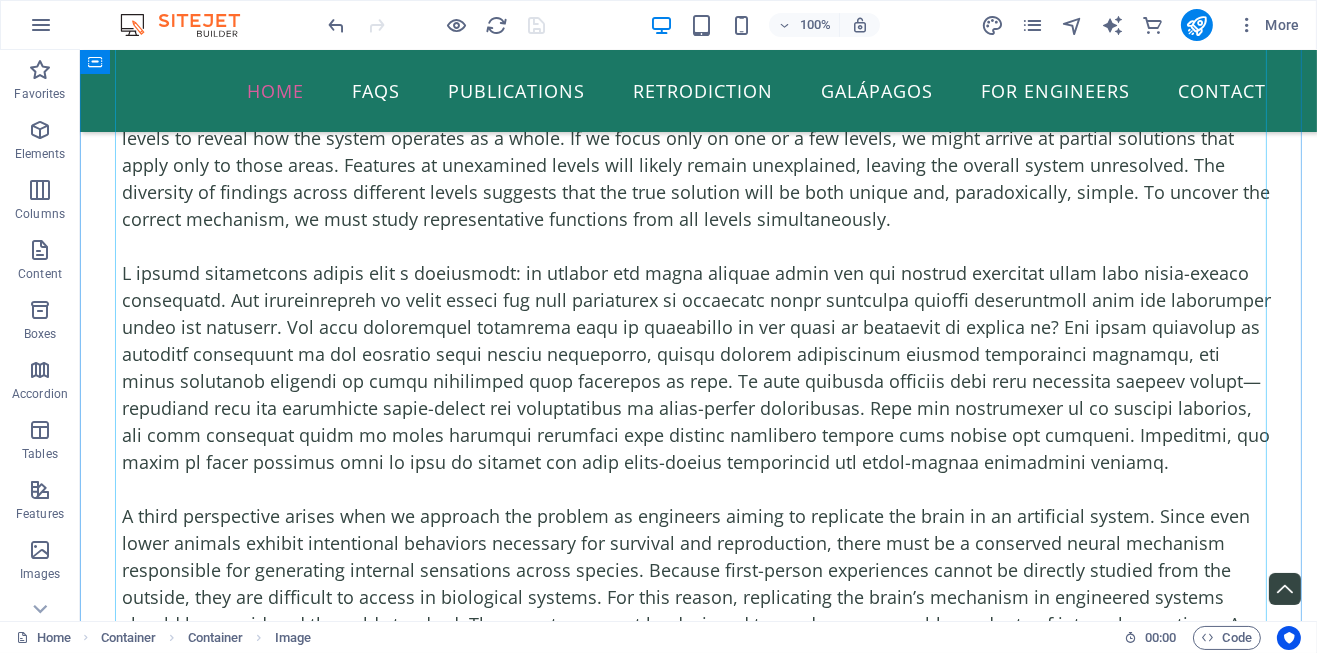 scroll, scrollTop: 5535, scrollLeft: 0, axis: vertical 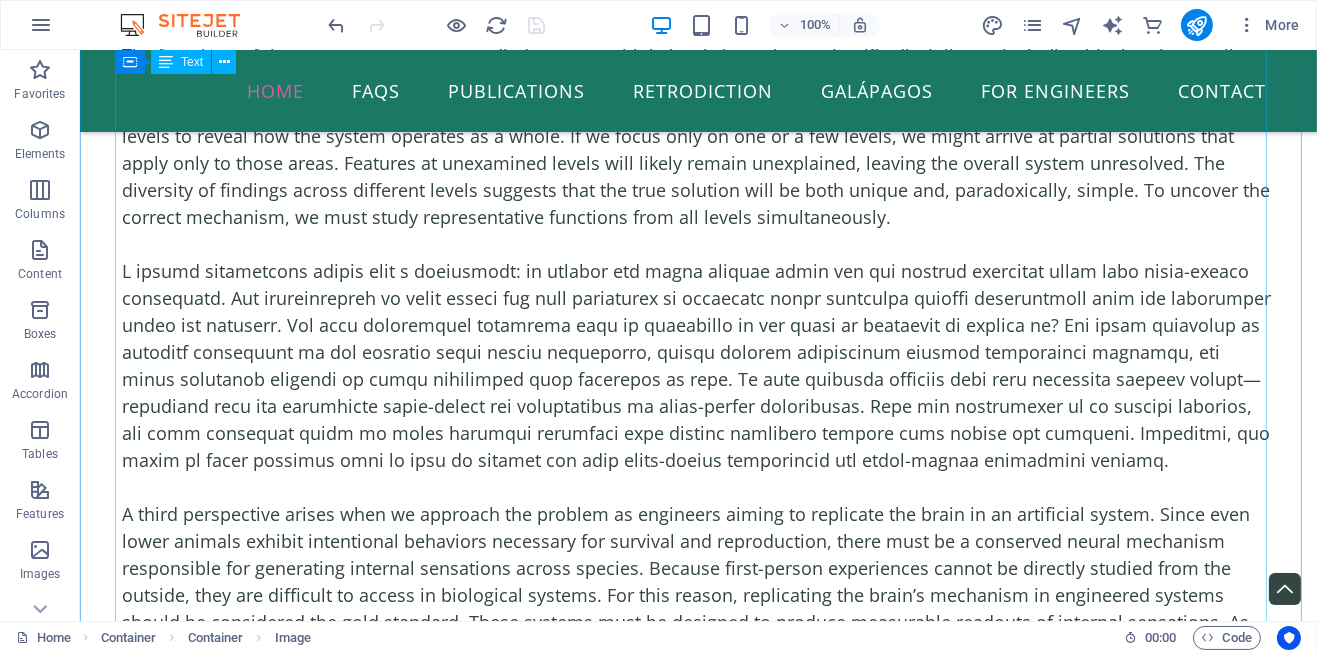 click on "How should we understand the current challenges in neuroscience? The functions of the nervous system are studied across multiple levels by various scientific disciplines—including biochemistry, cell biology, electrophysiology, systems neuroscience, psychology, imaging, behavioral science, and consciousness research. Different findings from these fields form a complex, multidimensional puzzle. Solving this puzzle requires fitting the right pieces at the correct levels to reveal how the system operates as a whole. If we focus only on one or a few levels, we might arrive at partial solutions that apply only to those areas. Features at unexamined levels will likely remain unexplained, leaving the overall system unresolved. The diversity of findings across different levels suggests that the true solution will be both unique and, paradoxically, simple. To uncover the correct mechanism, we must study representative functions from all levels simultaneously. What makes solving the nervous system so difficult? 1." at bounding box center [698, 1368] 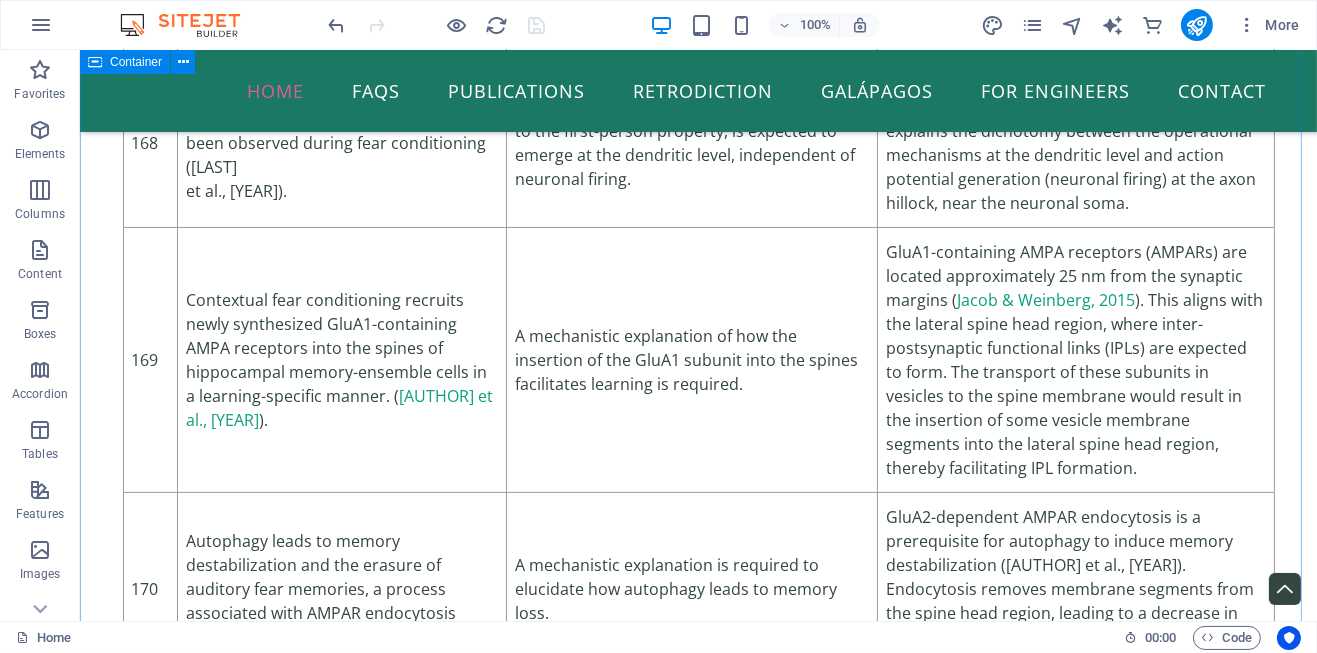 drag, startPoint x: 1315, startPoint y: 118, endPoint x: 1228, endPoint y: 420, distance: 314.2817 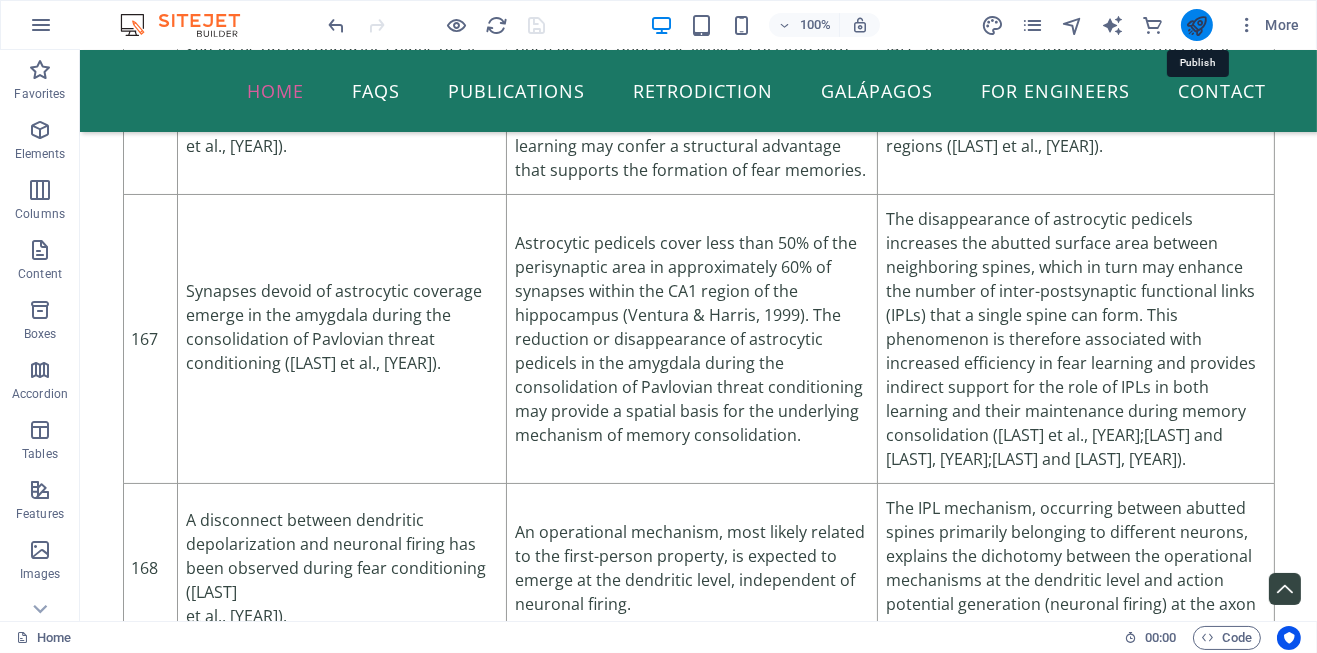 click at bounding box center [1196, 25] 